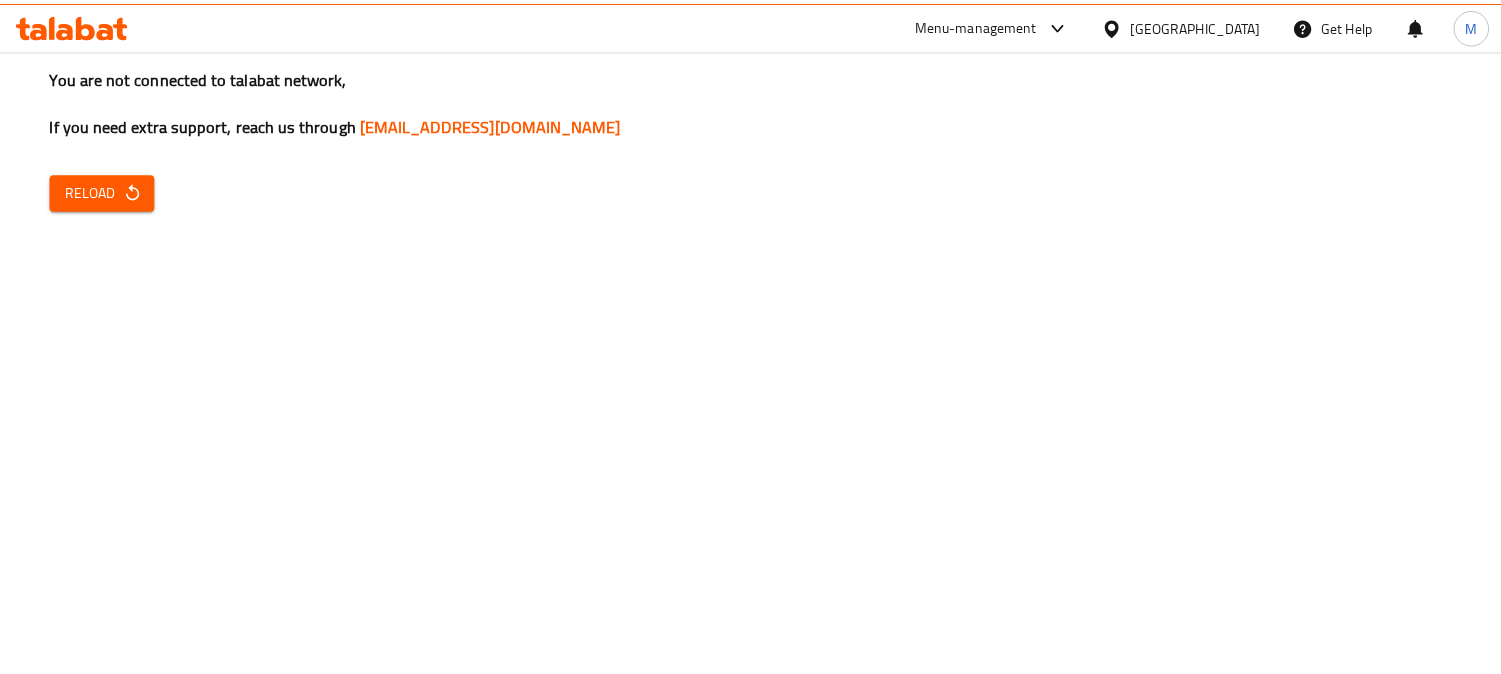 scroll, scrollTop: 0, scrollLeft: 0, axis: both 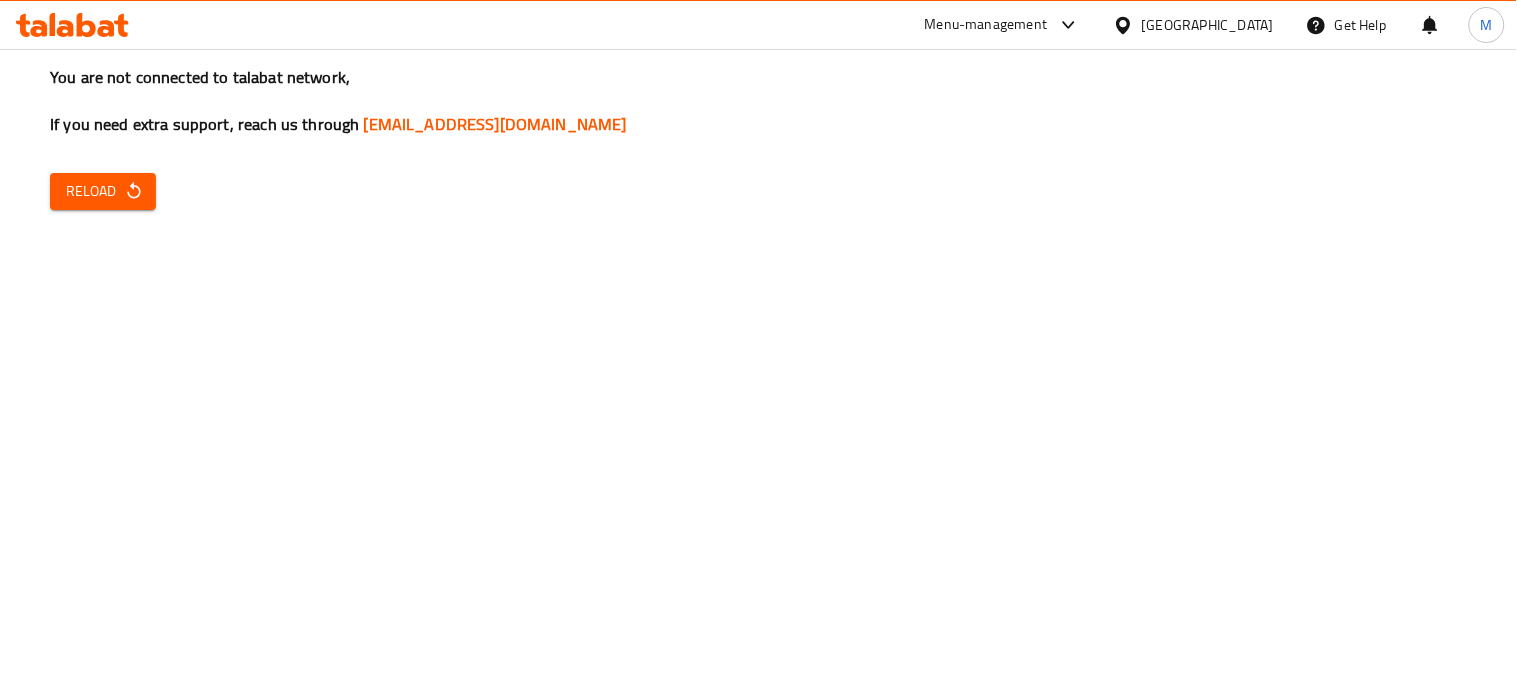 click 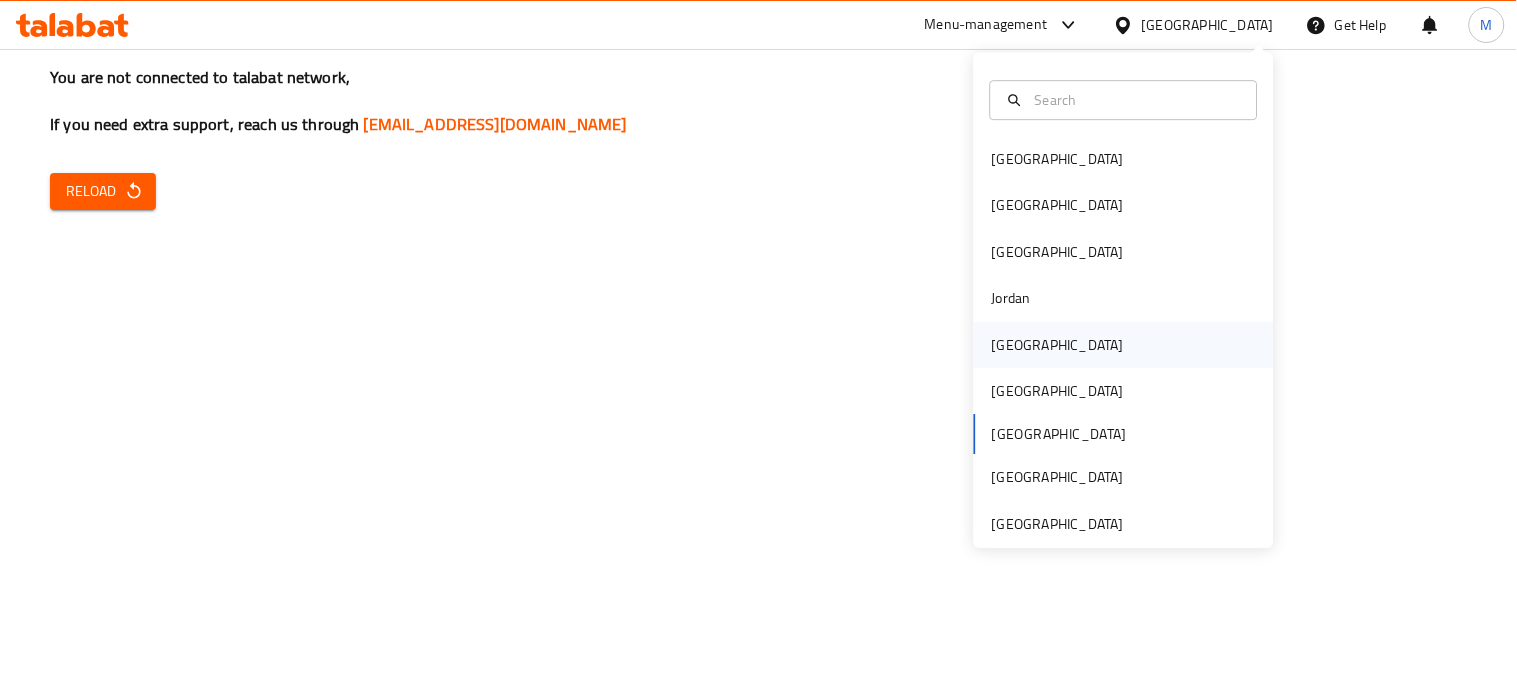 click on "[GEOGRAPHIC_DATA]" at bounding box center [1124, 345] 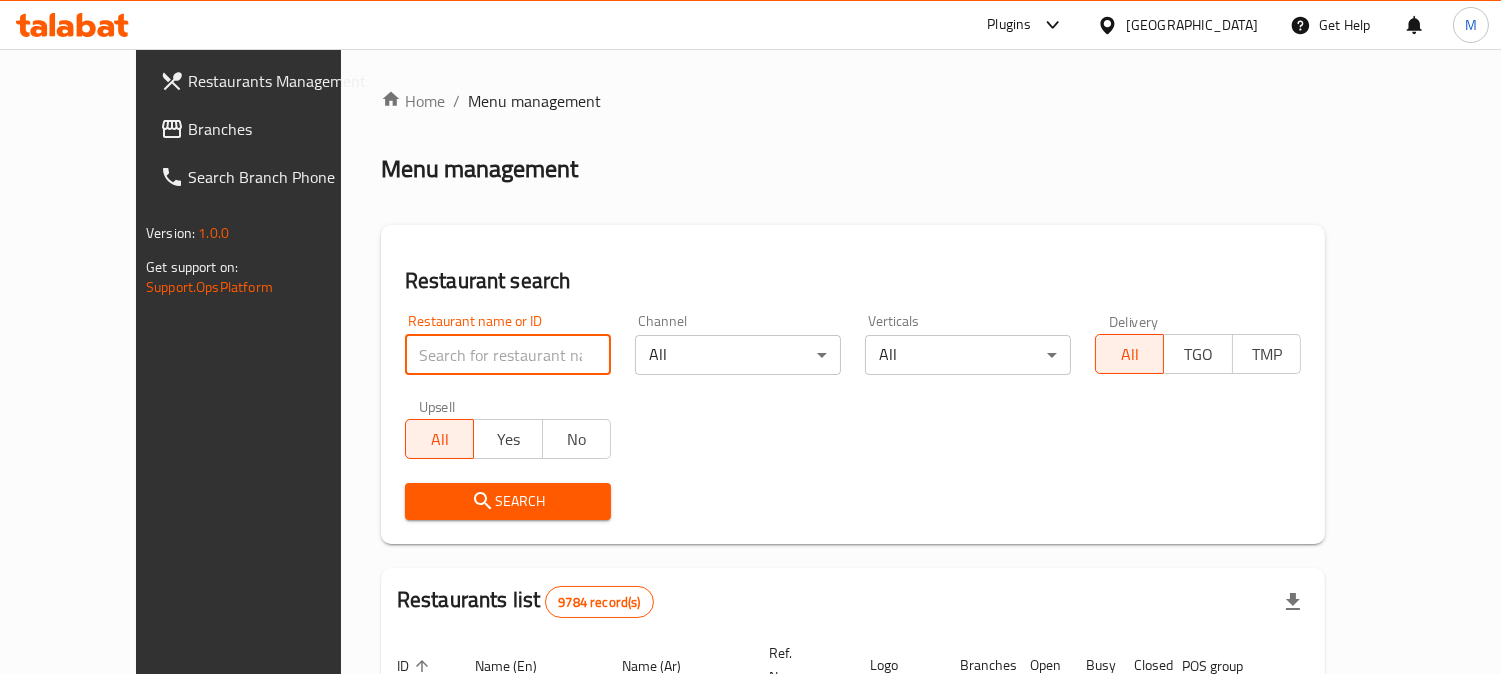 click at bounding box center [508, 355] 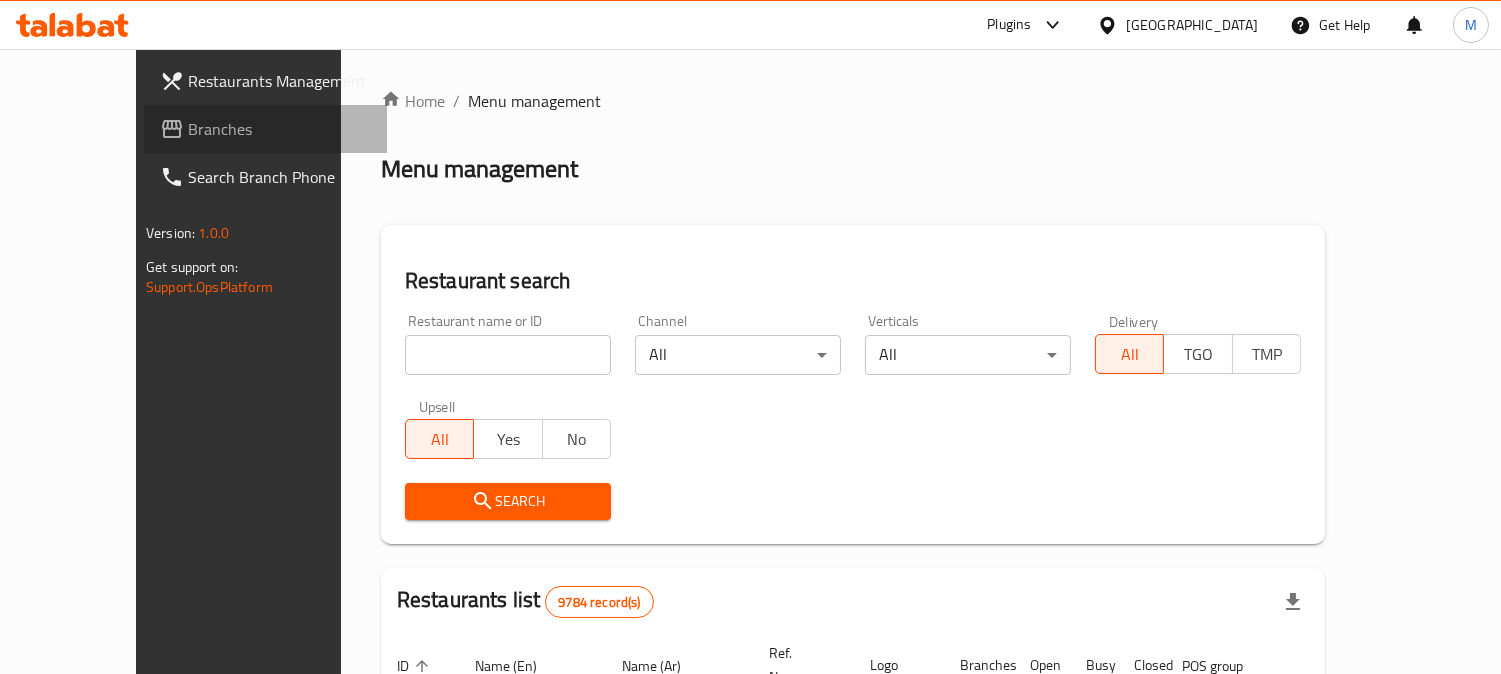 click on "Branches" at bounding box center [279, 129] 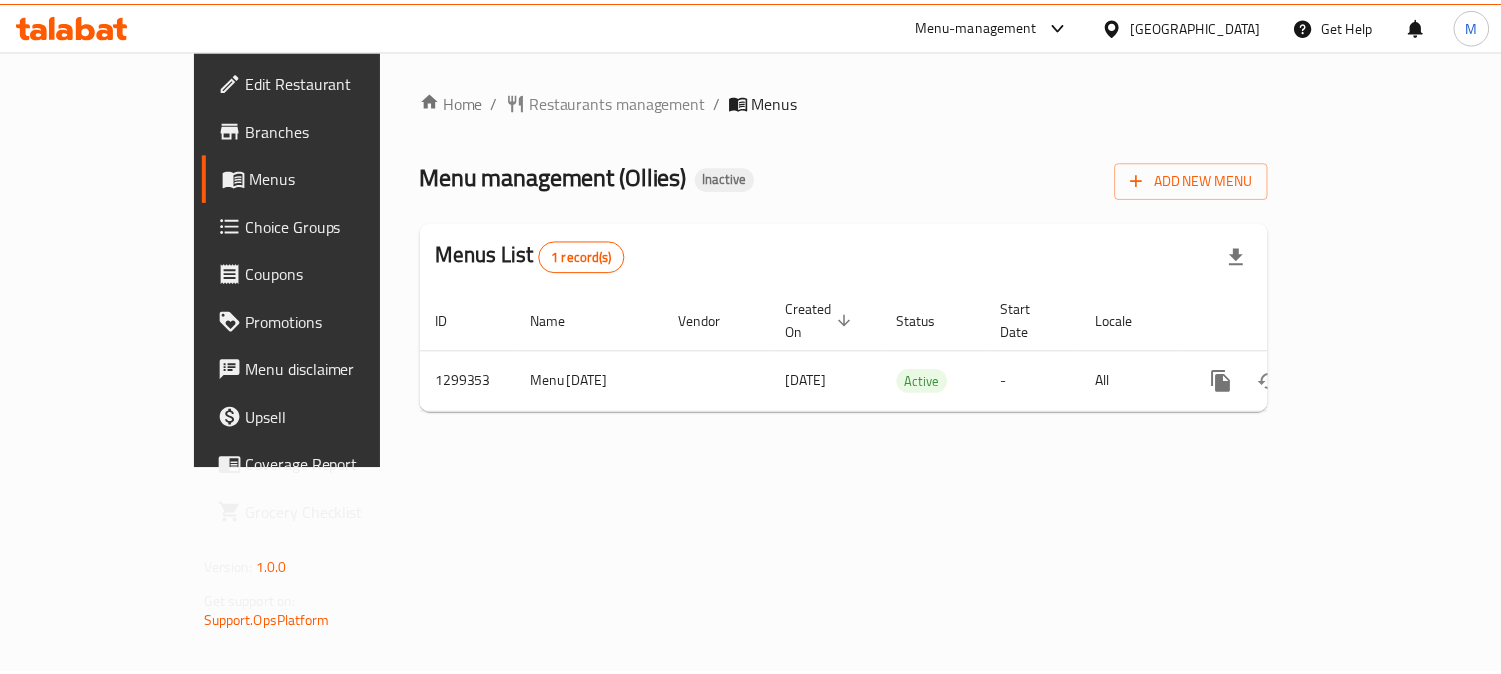 scroll, scrollTop: 0, scrollLeft: 0, axis: both 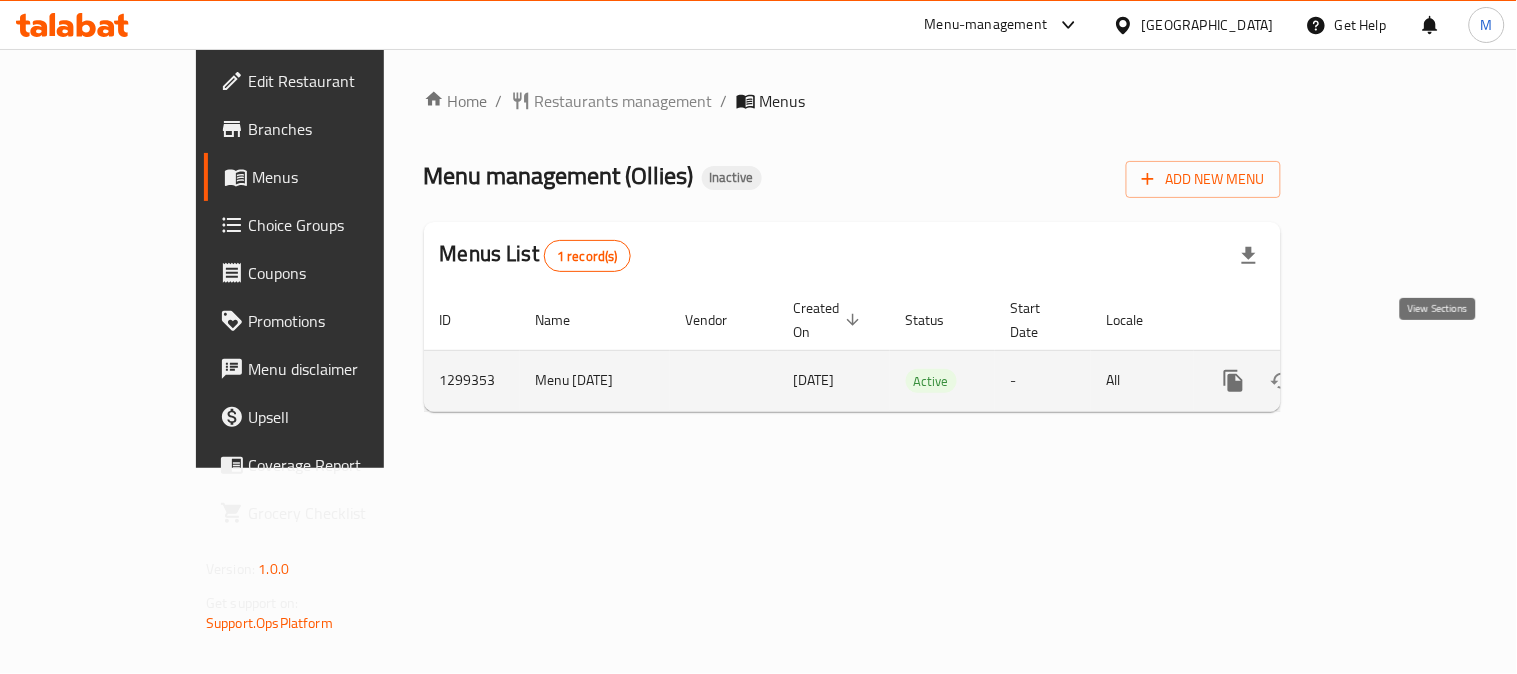 click 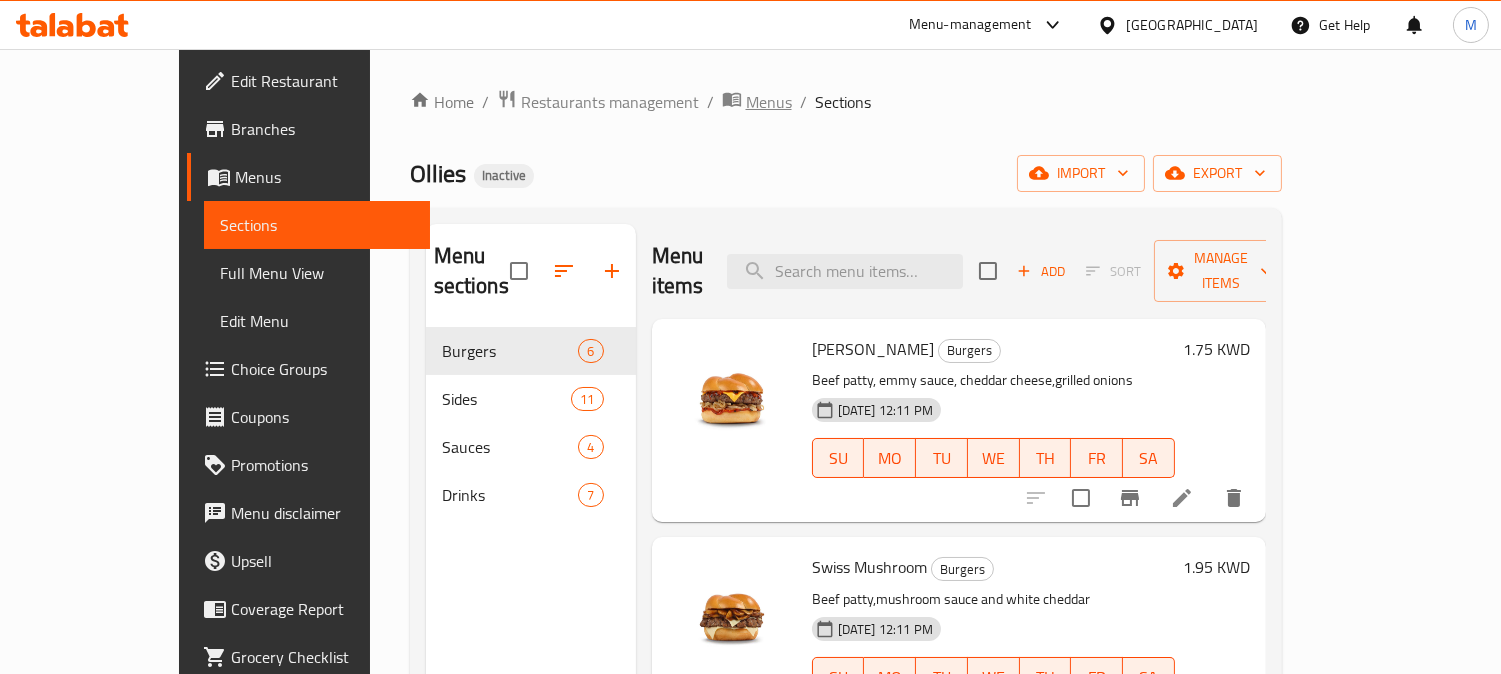 click on "Menus" at bounding box center [769, 102] 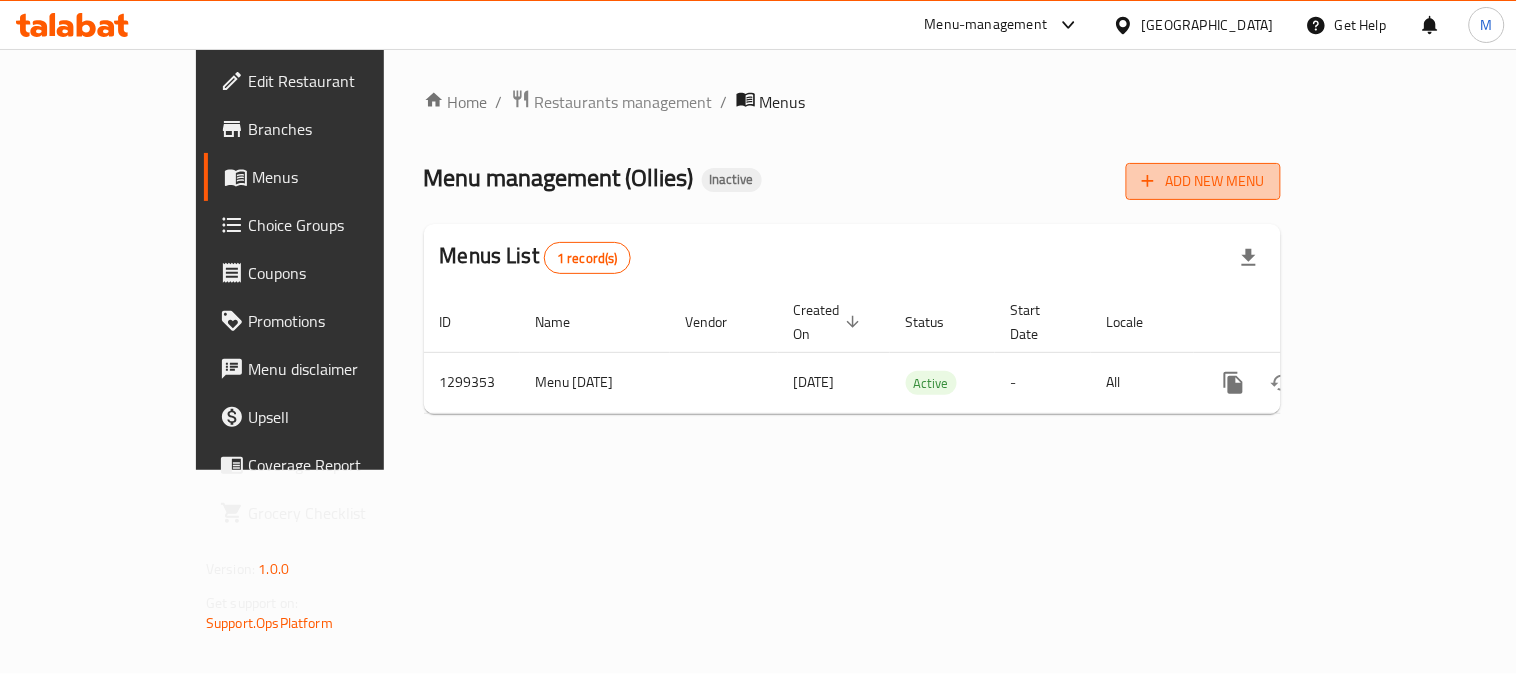 click on "Add New Menu" at bounding box center (1203, 181) 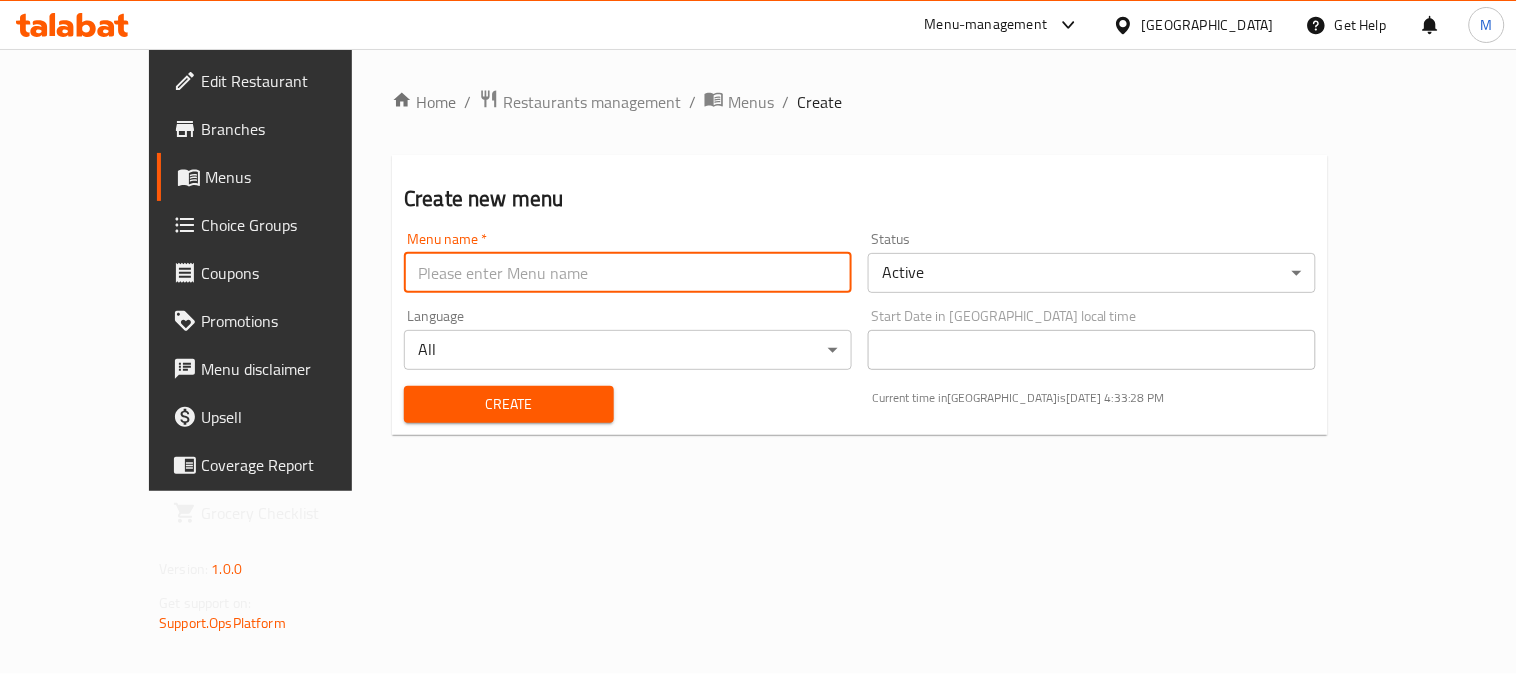 click at bounding box center (628, 273) 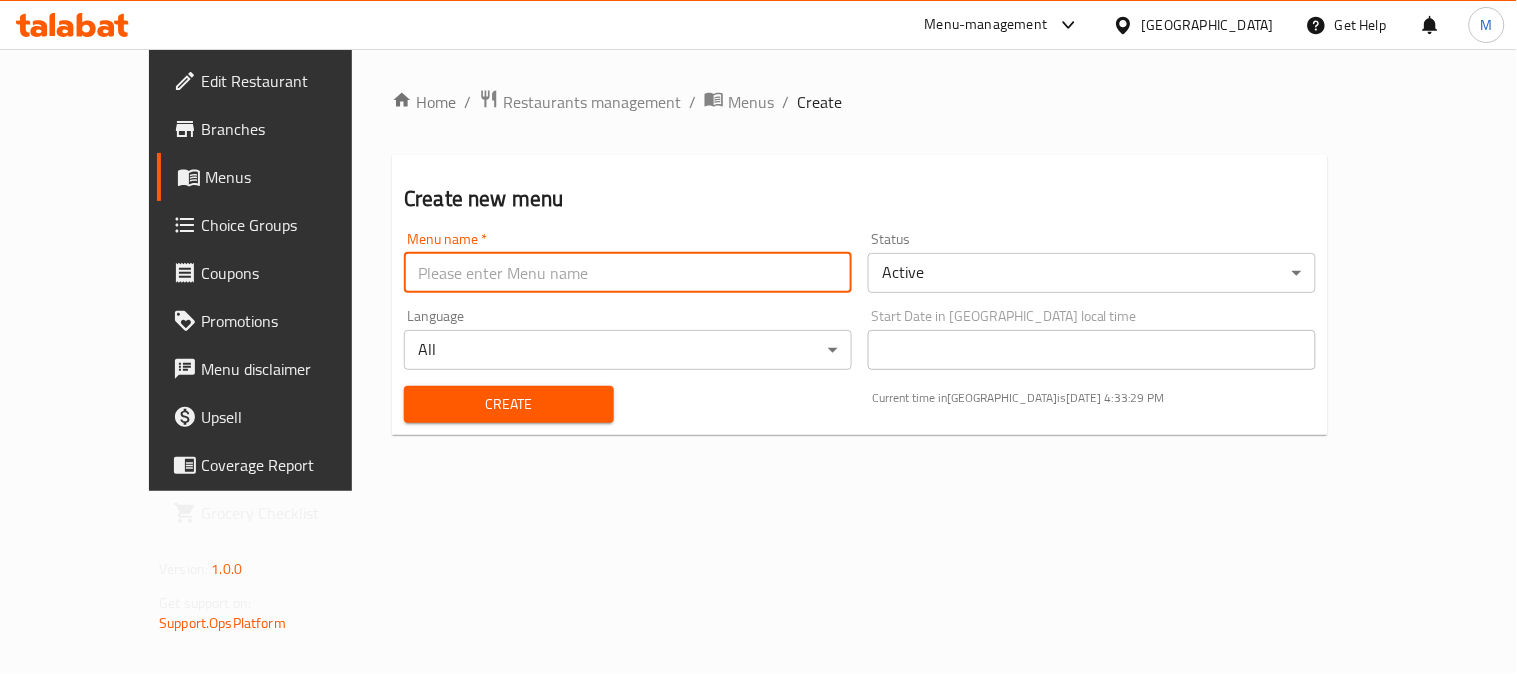 type on "Bulk 1" 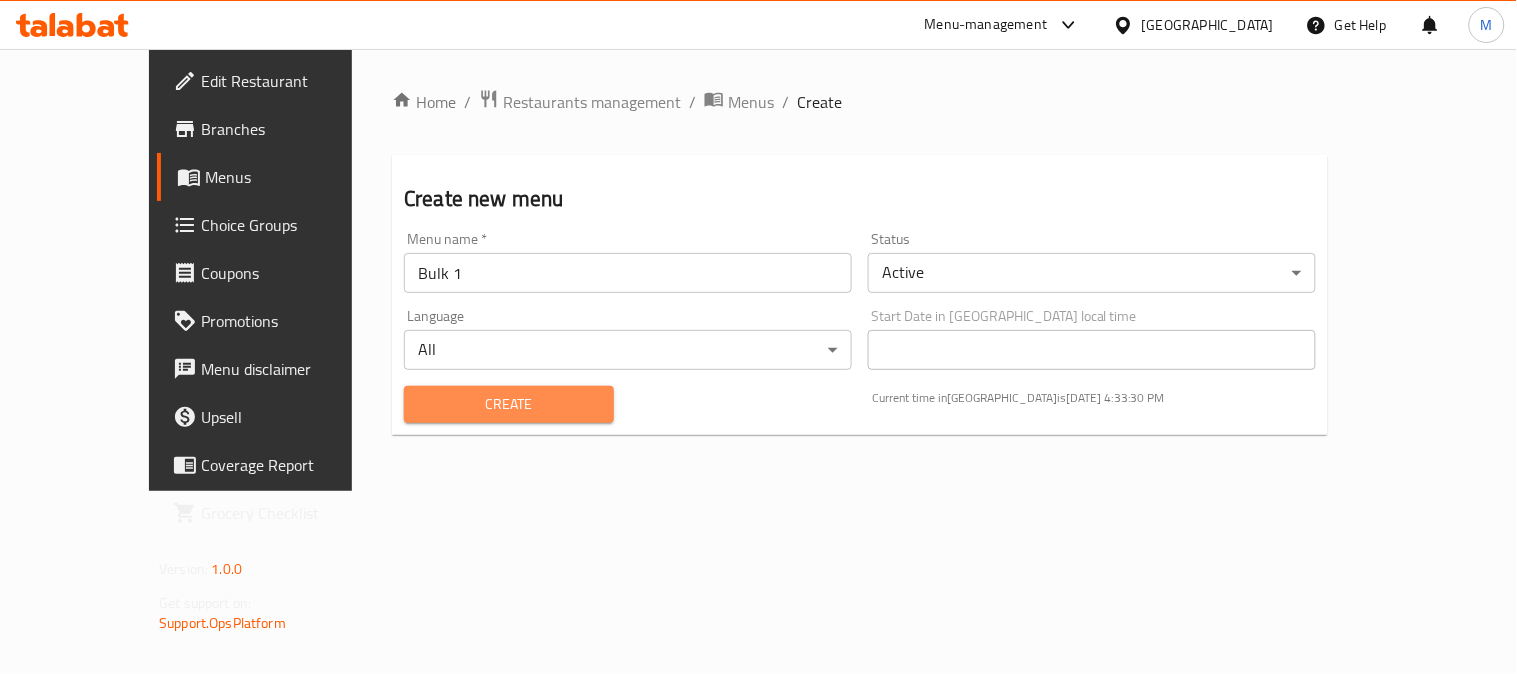 click on "Create" at bounding box center [509, 404] 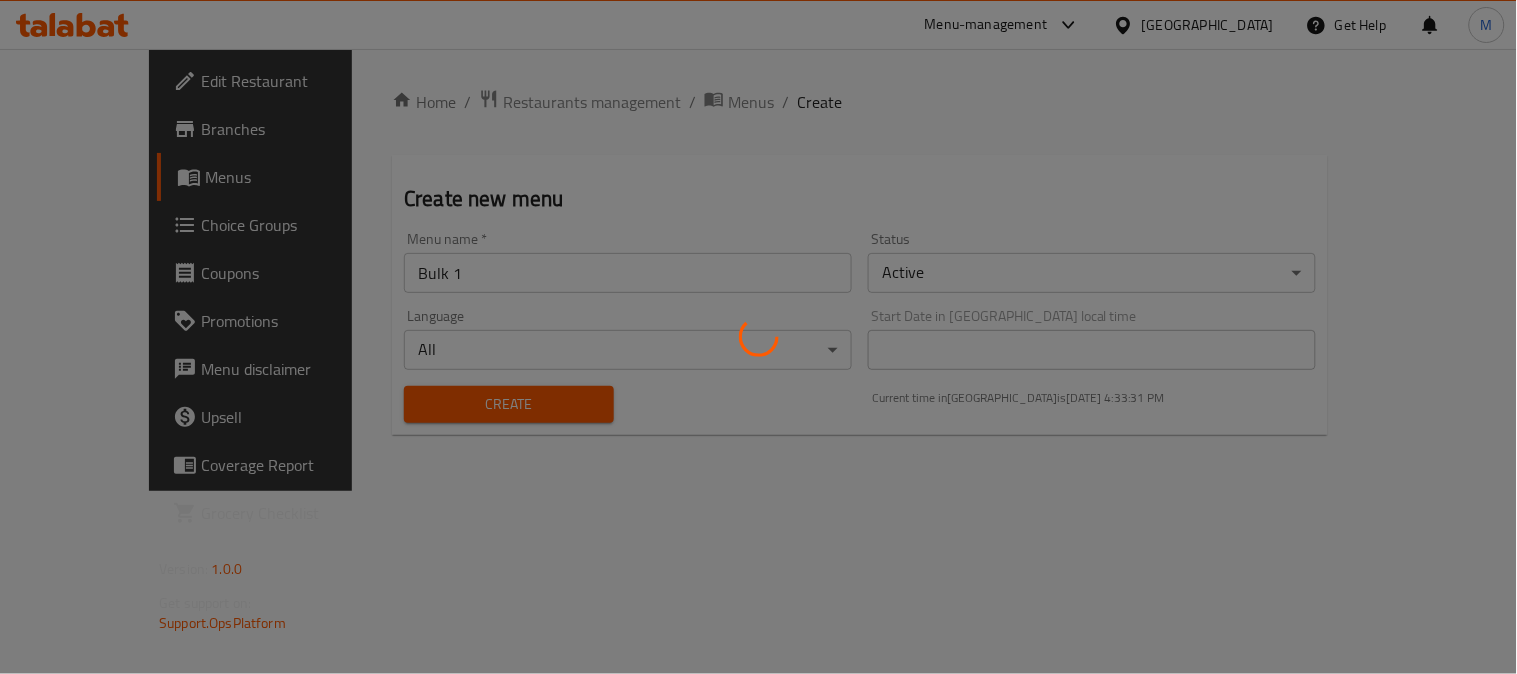 type 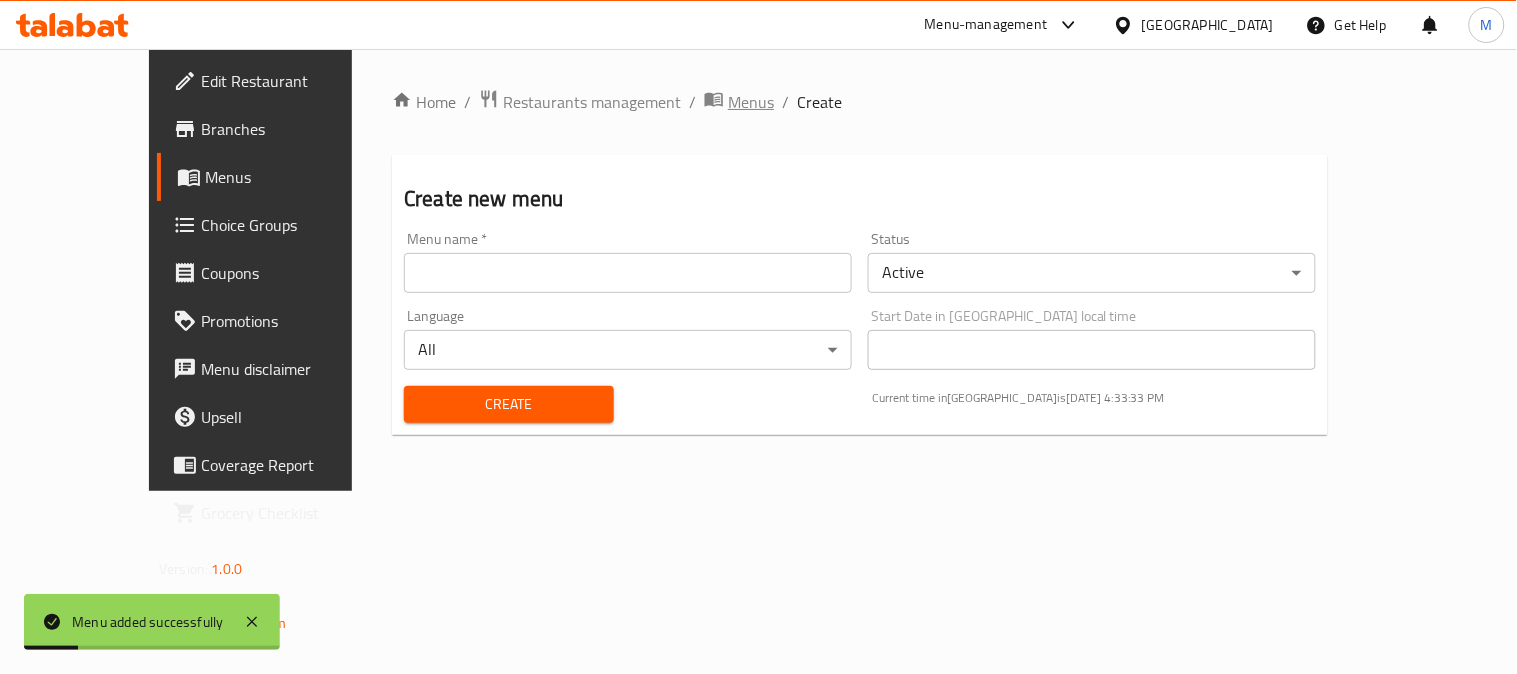 click on "Menus" at bounding box center (751, 102) 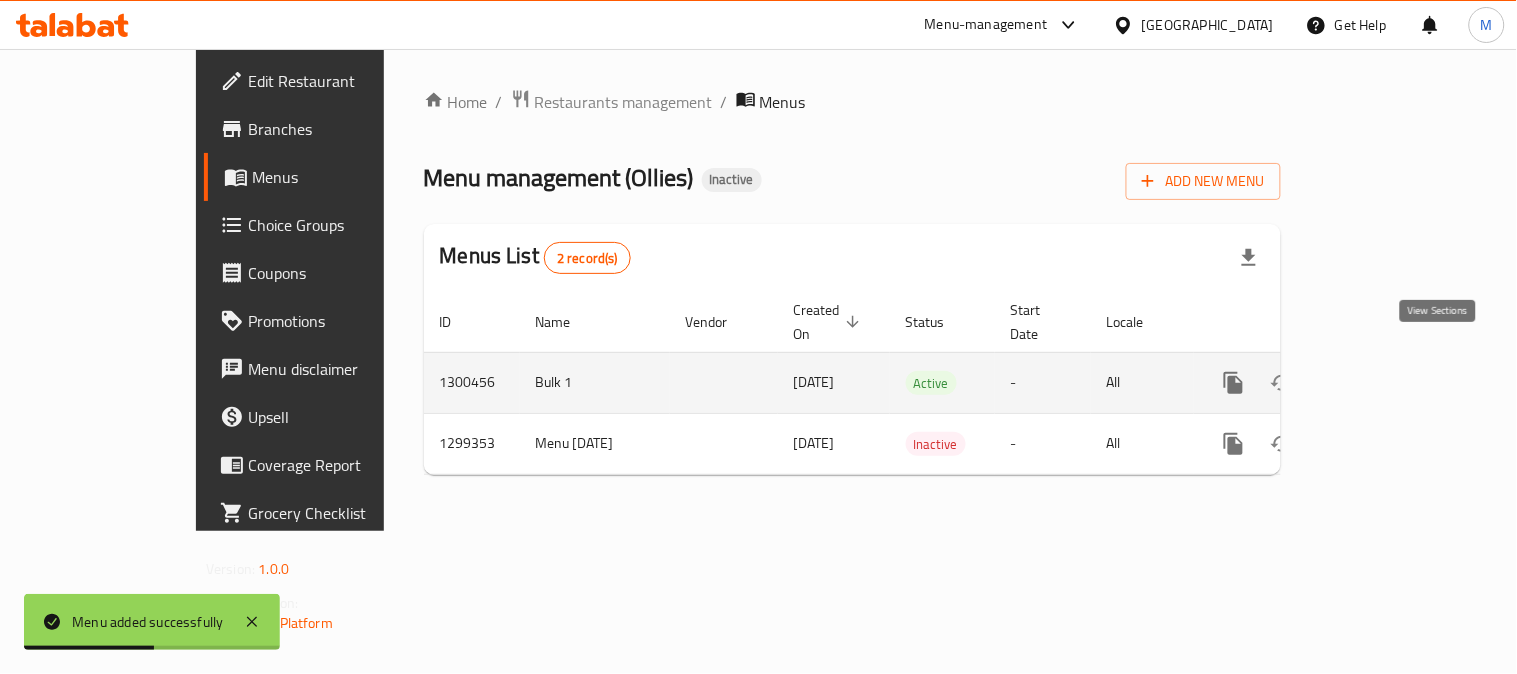 click at bounding box center [1378, 383] 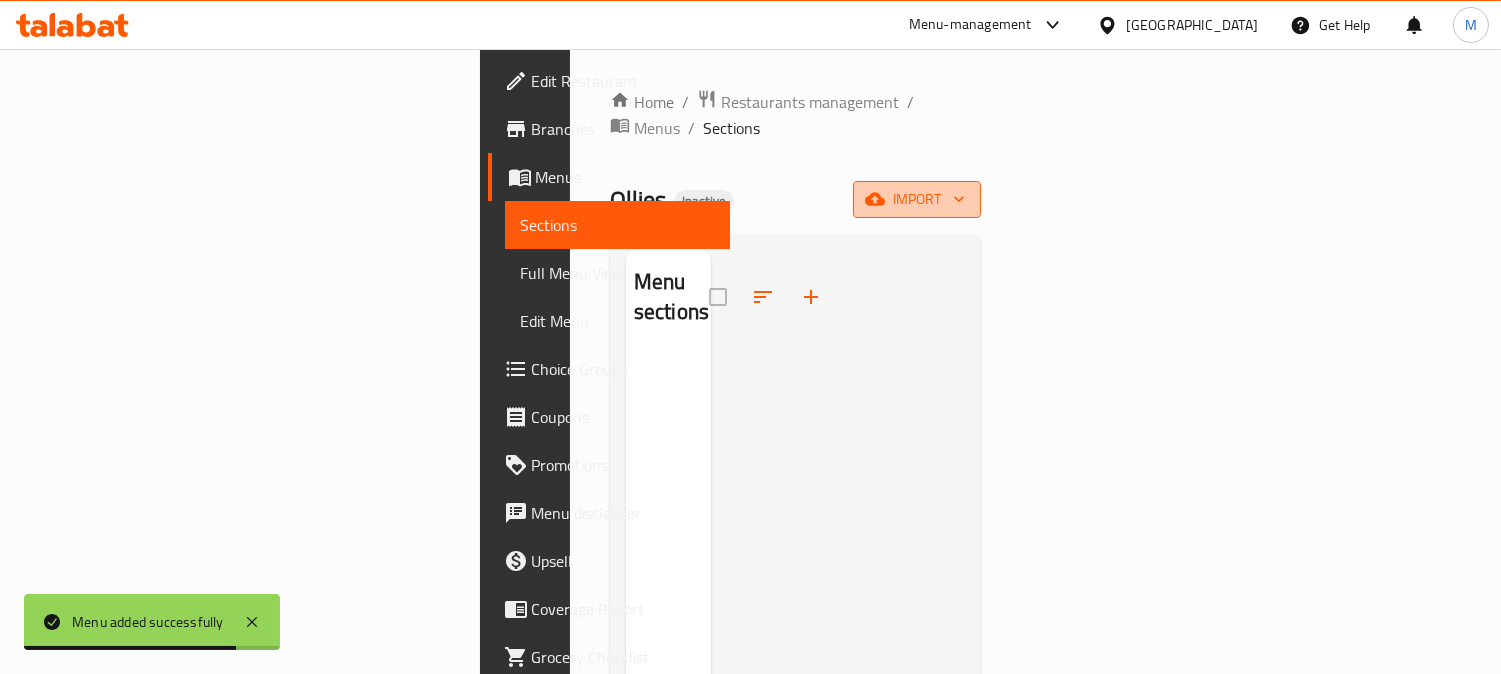 click 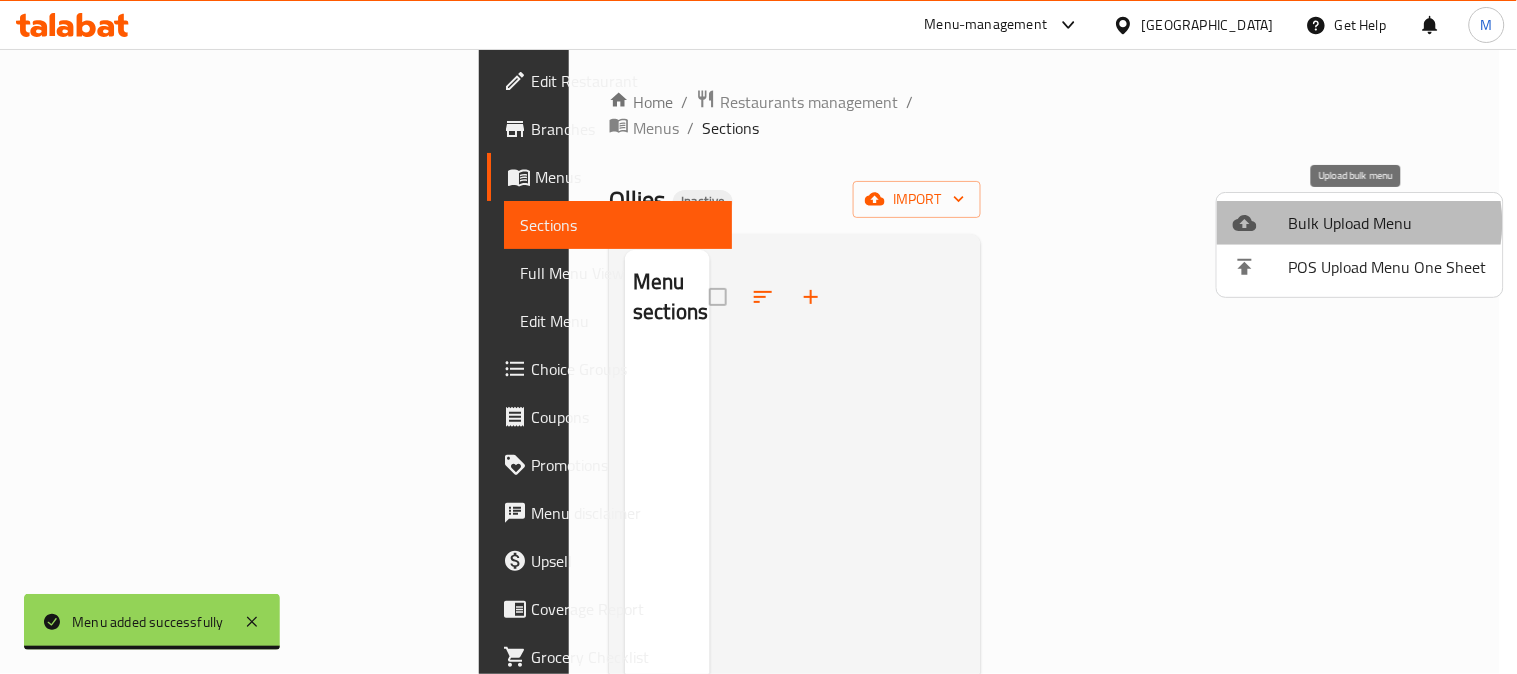 click on "Bulk Upload Menu" at bounding box center (1388, 223) 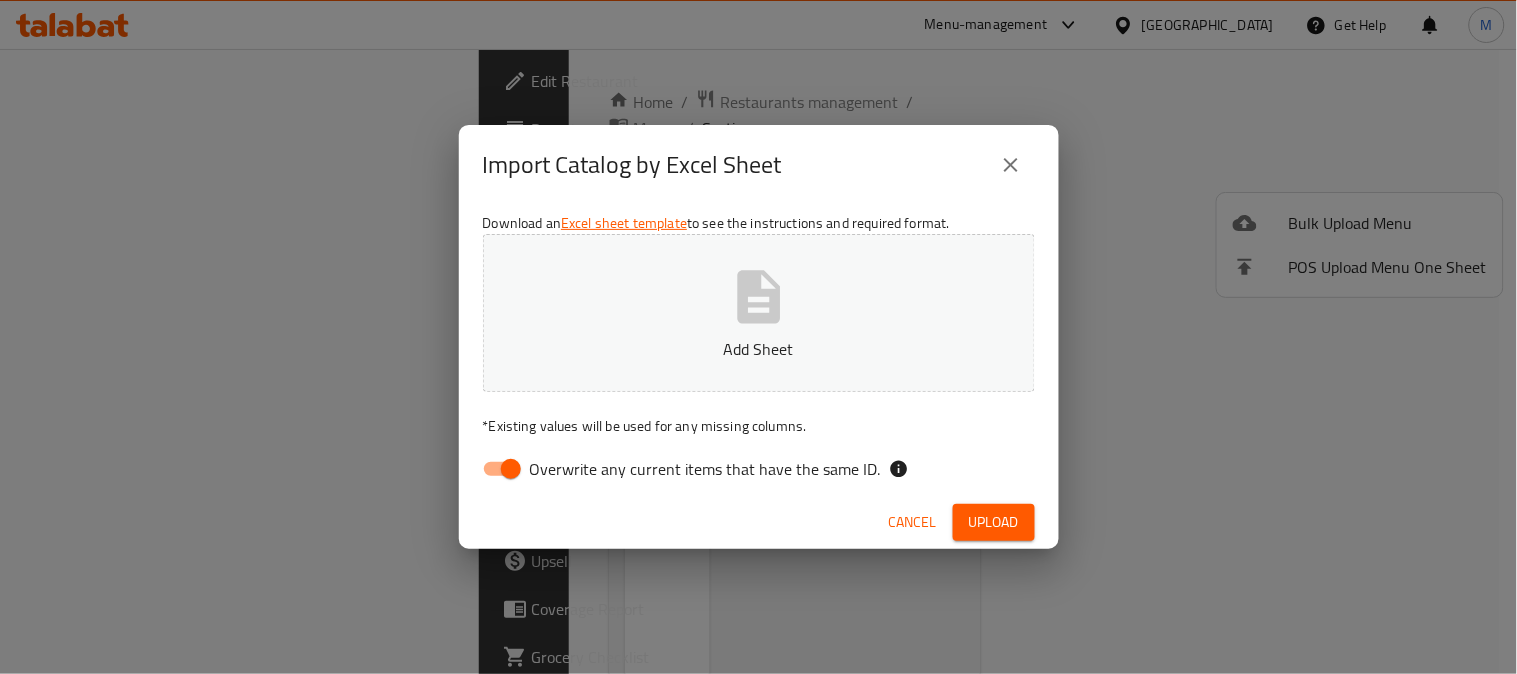 click on "Overwrite any current items that have the same ID." at bounding box center [705, 469] 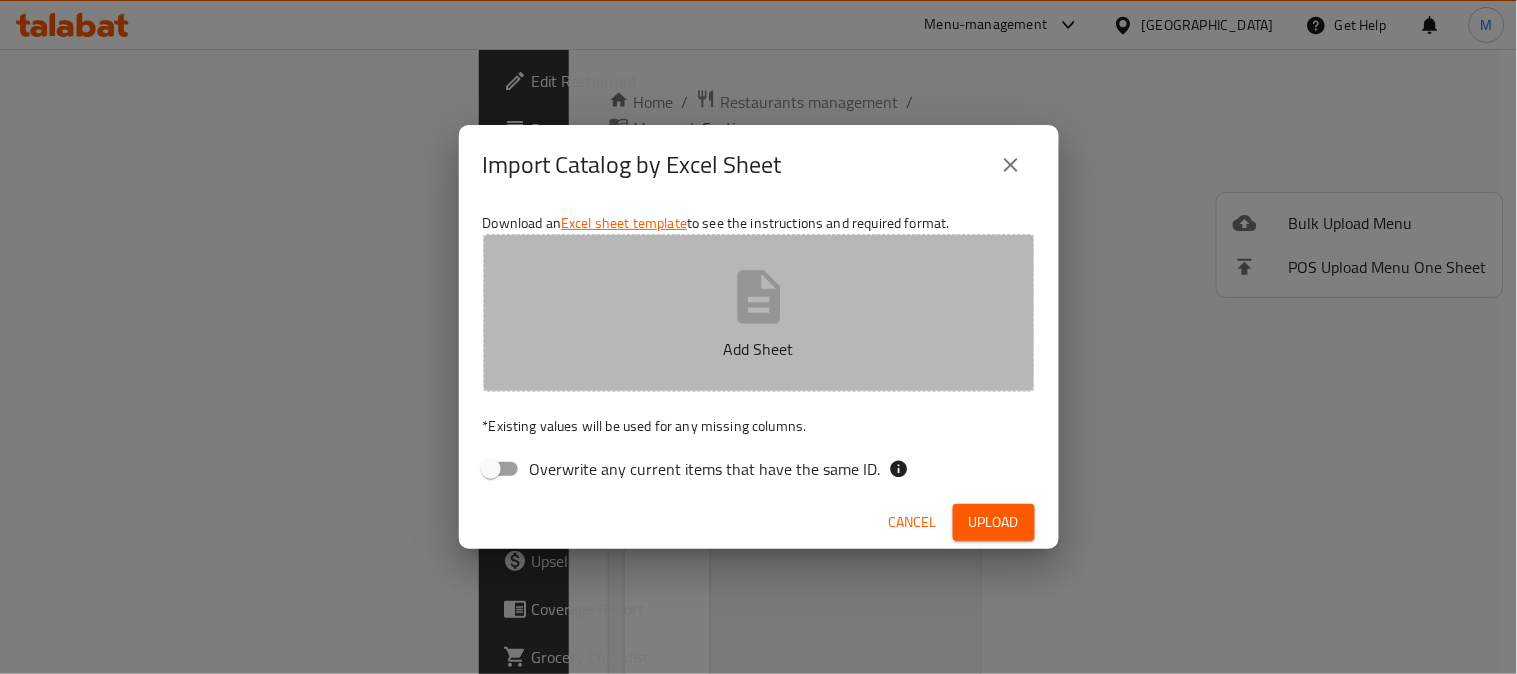 click on "Add Sheet" at bounding box center [759, 349] 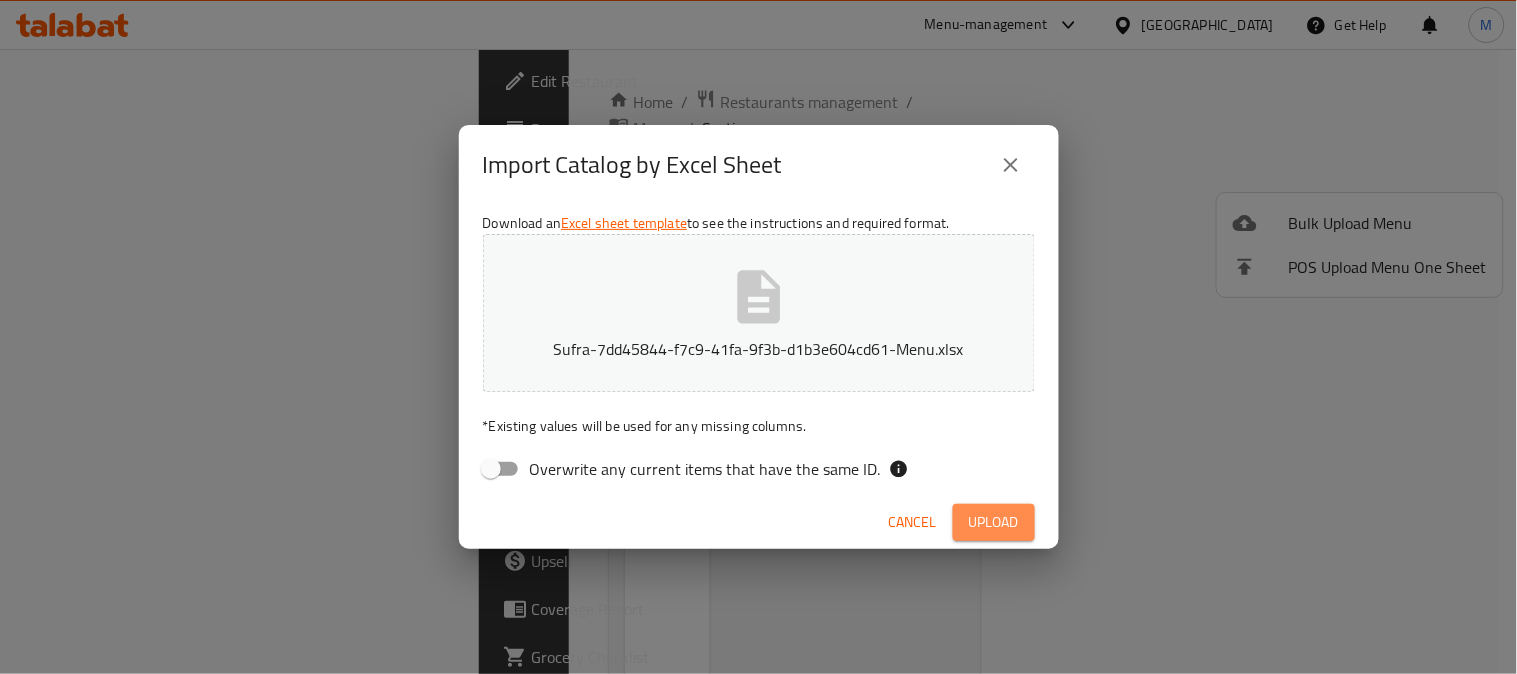 click on "Upload" at bounding box center (994, 522) 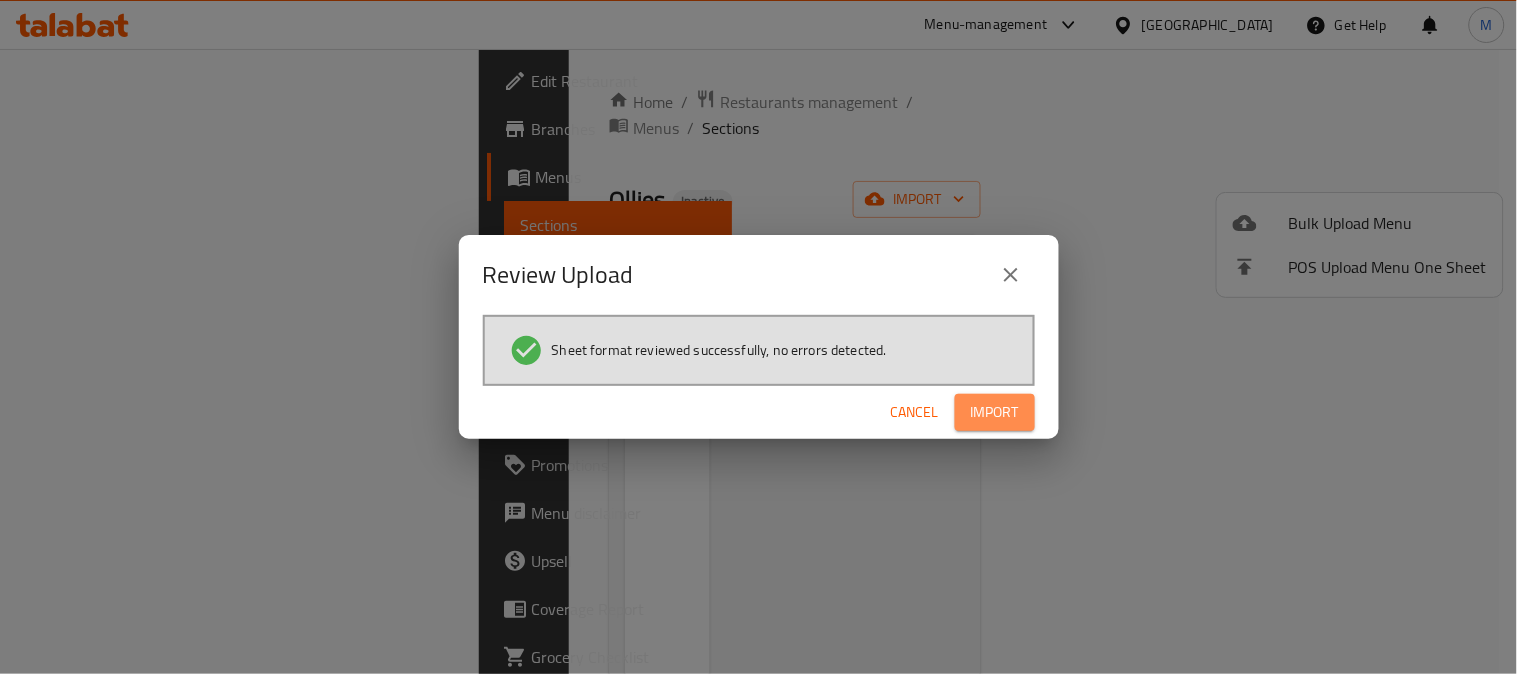 click on "Import" at bounding box center (995, 412) 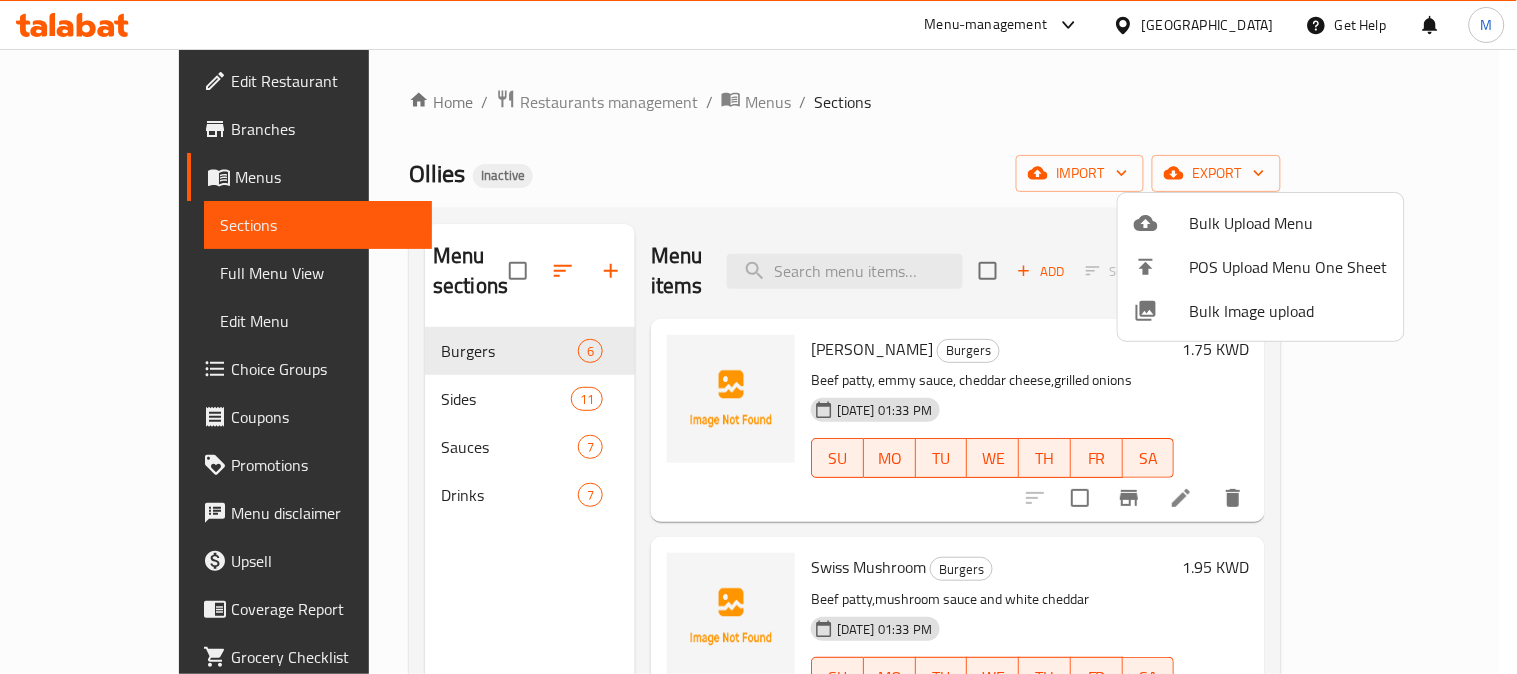 click at bounding box center [758, 337] 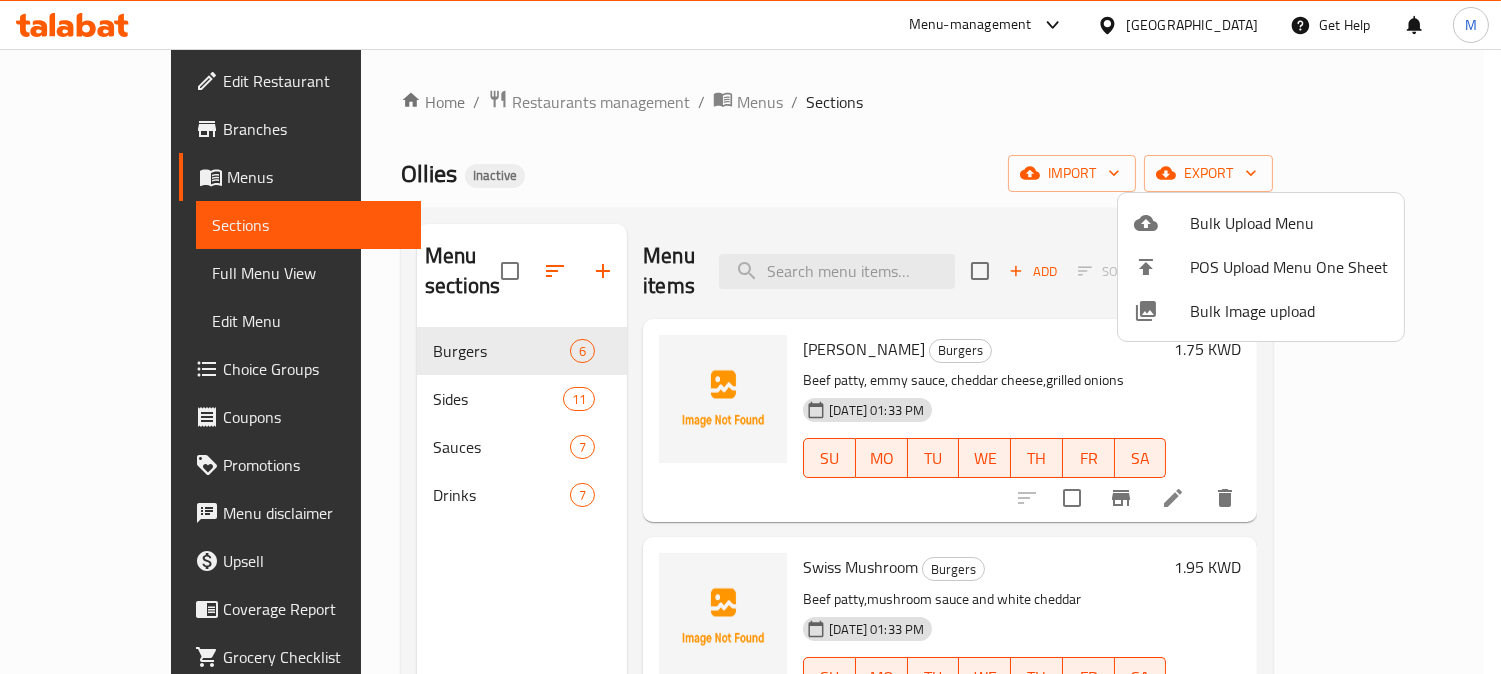 click on "Full Menu View" at bounding box center [309, 273] 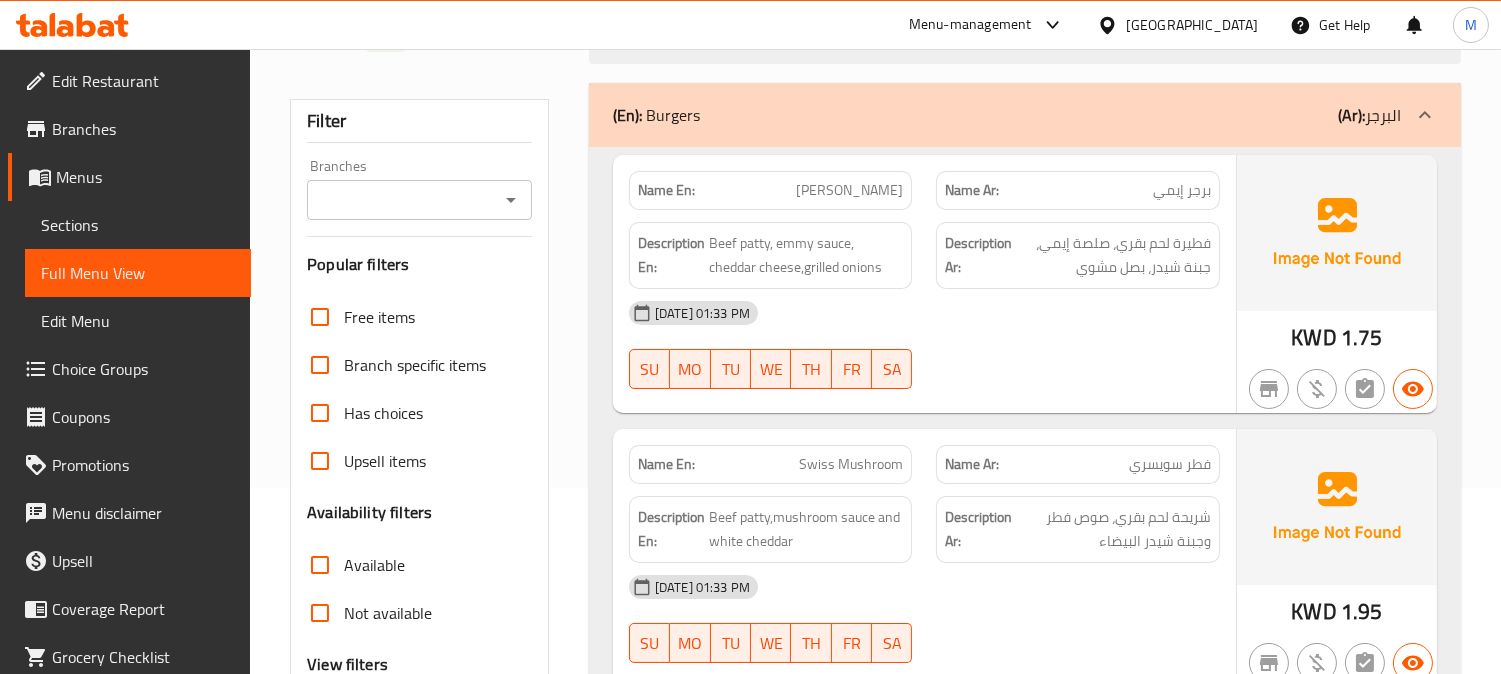 scroll, scrollTop: 202, scrollLeft: 0, axis: vertical 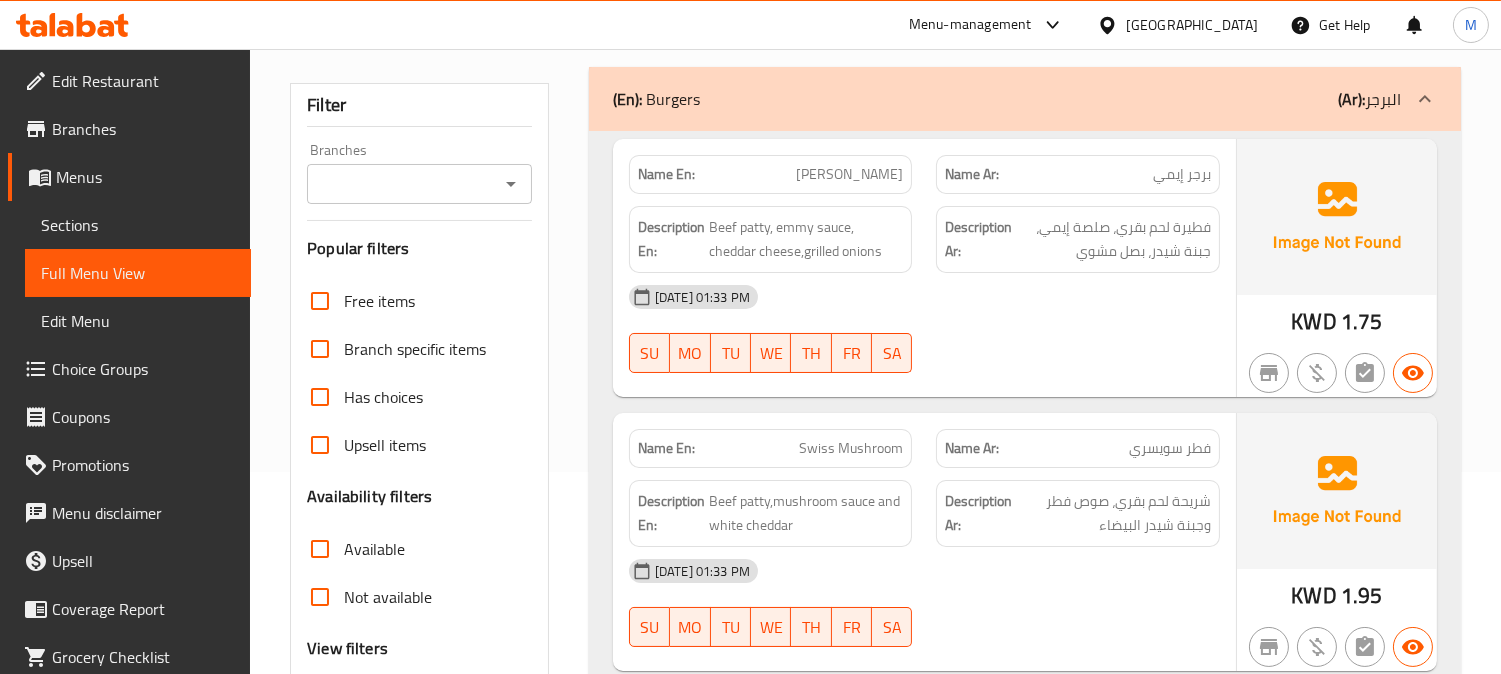 click on "Emmy Burgers" at bounding box center [849, 174] 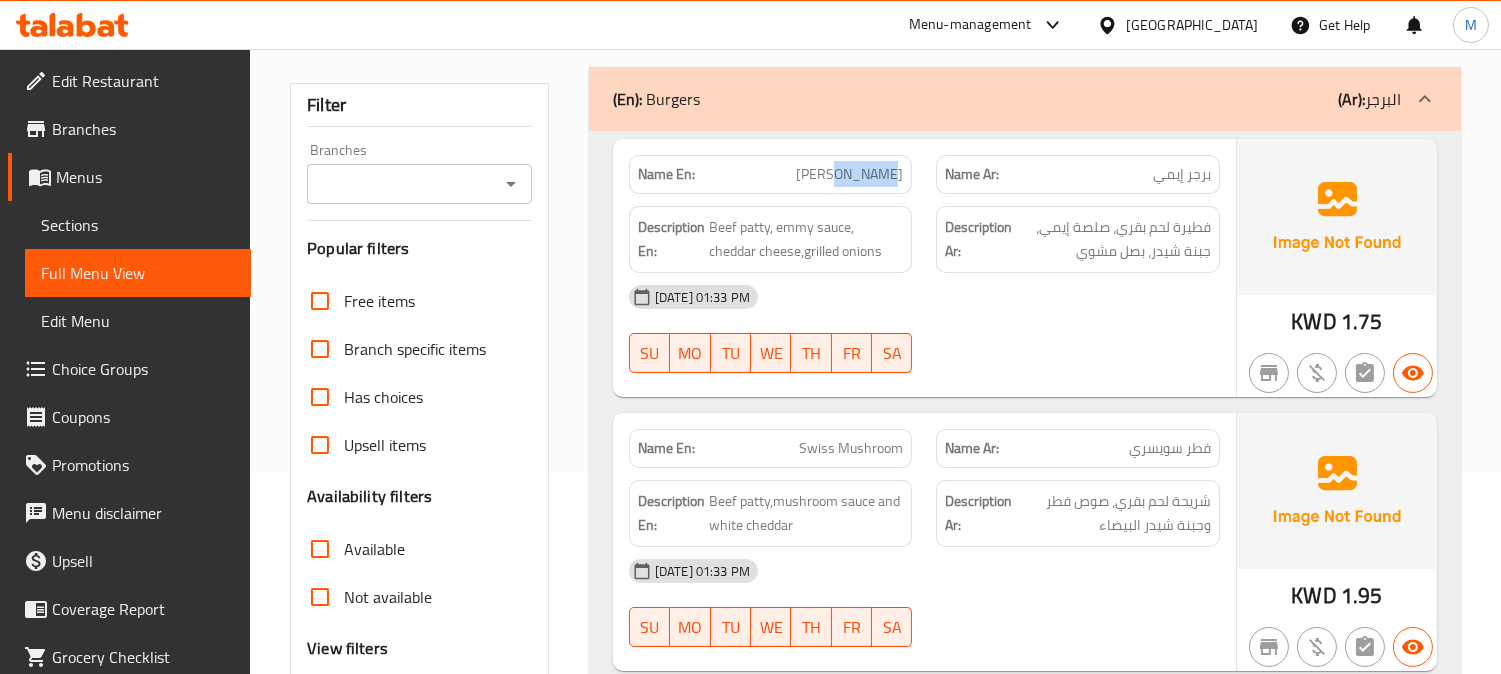 click on "Emmy Burgers" at bounding box center (849, 174) 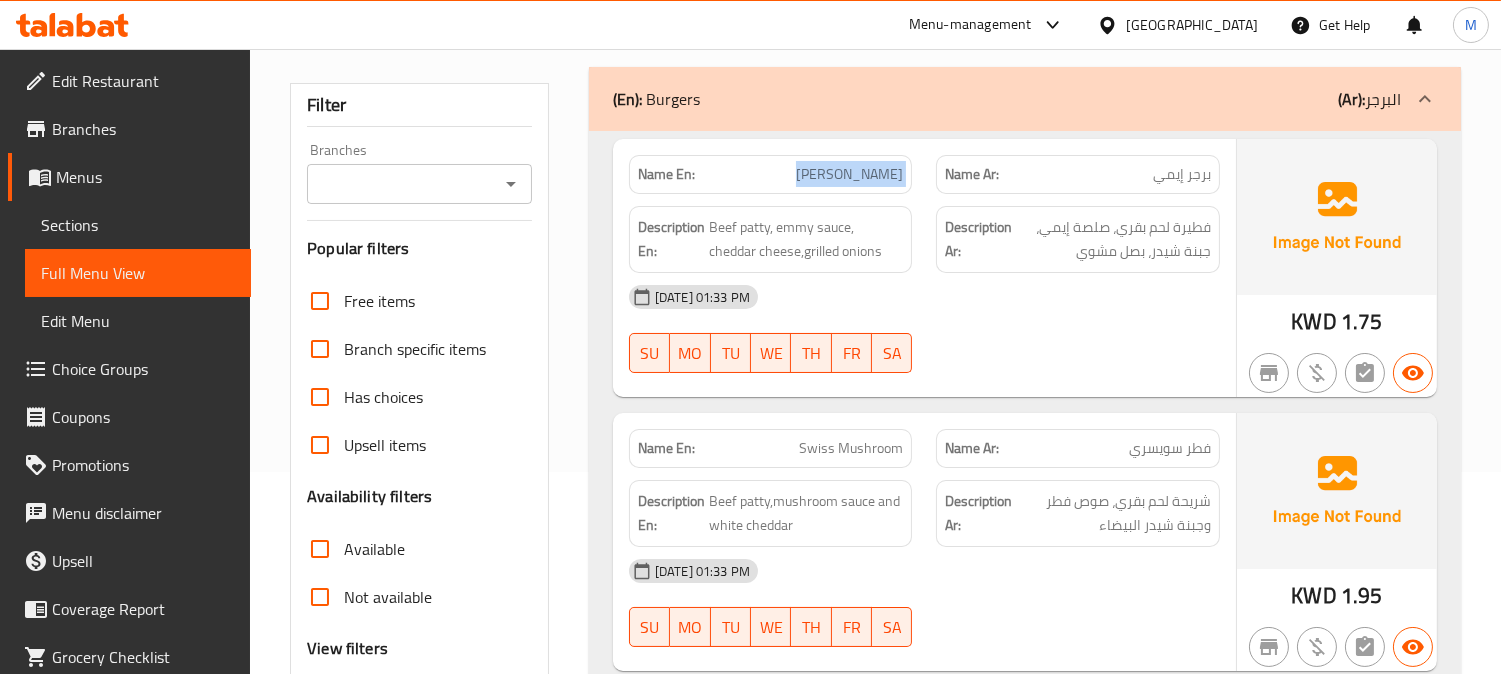 click on "Emmy Burgers" at bounding box center (849, 174) 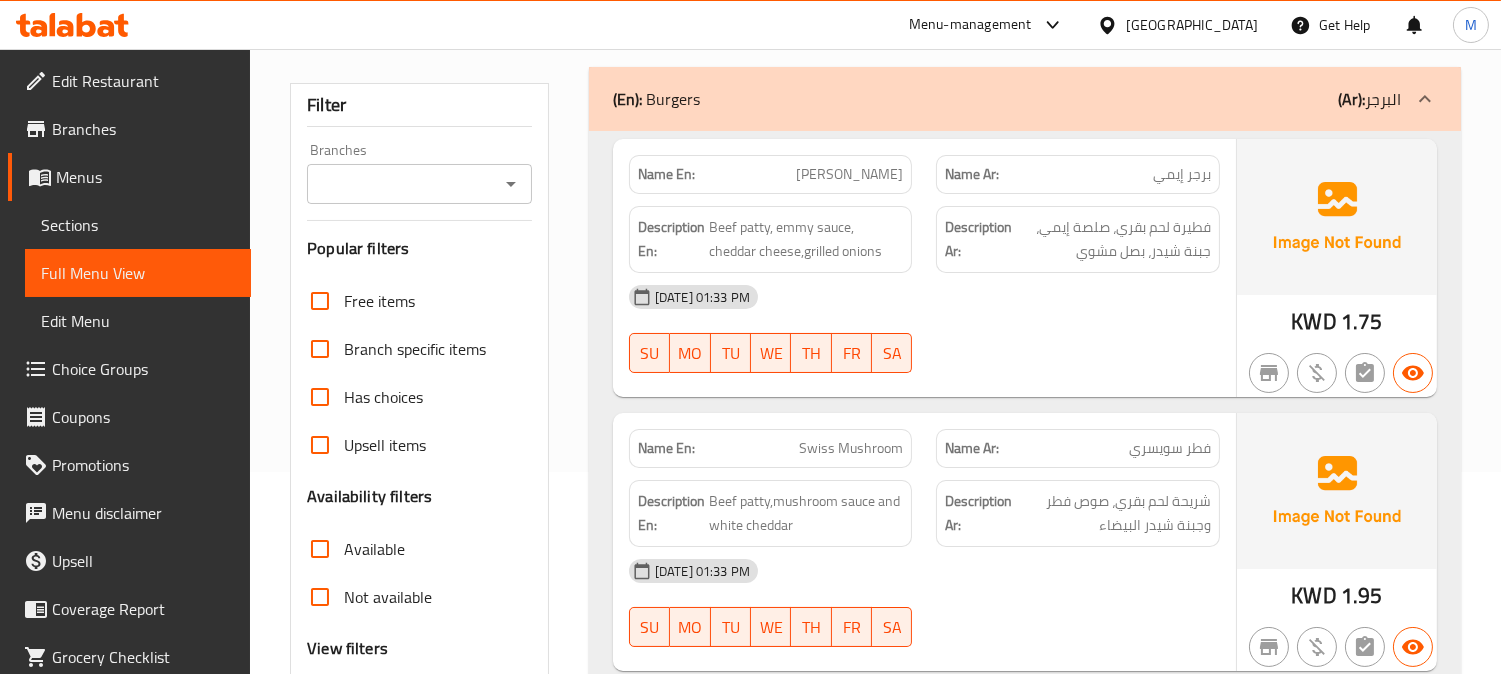 click at bounding box center (1078, 373) 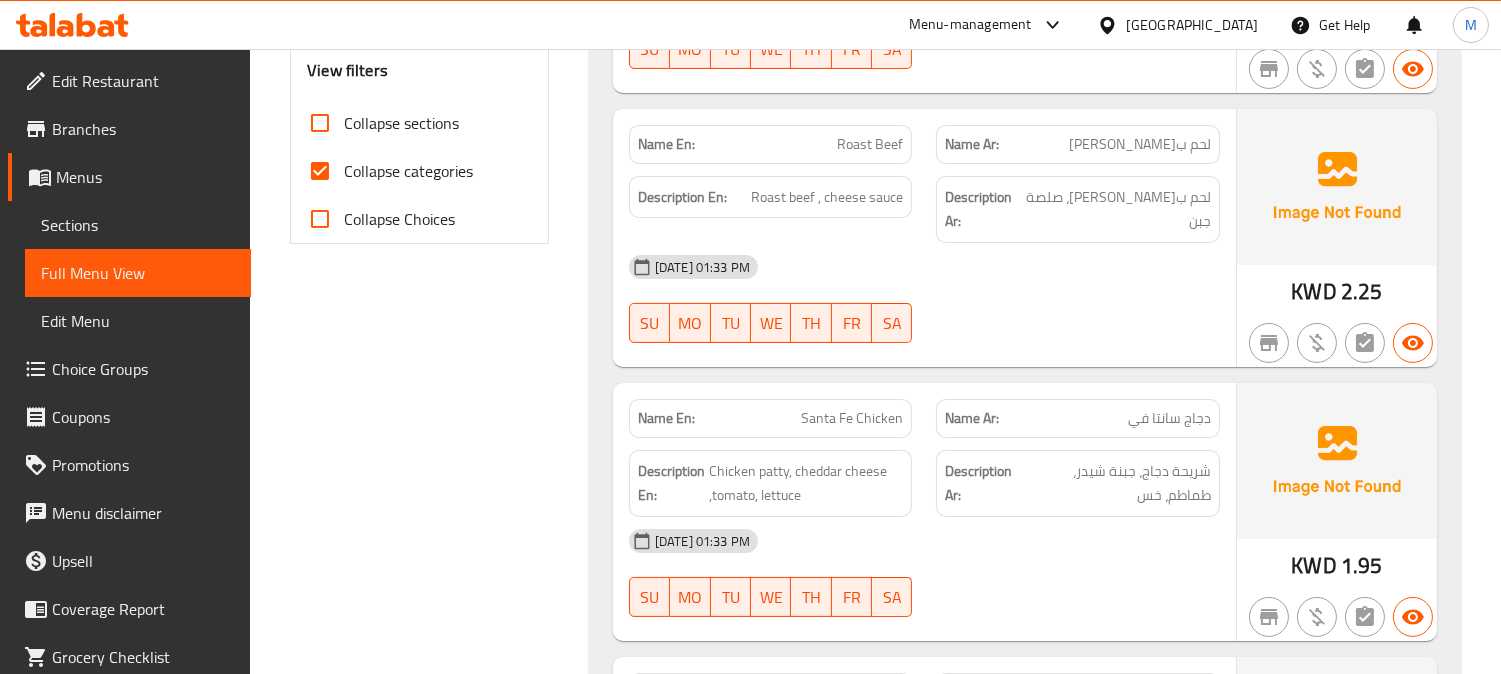 scroll, scrollTop: 824, scrollLeft: 0, axis: vertical 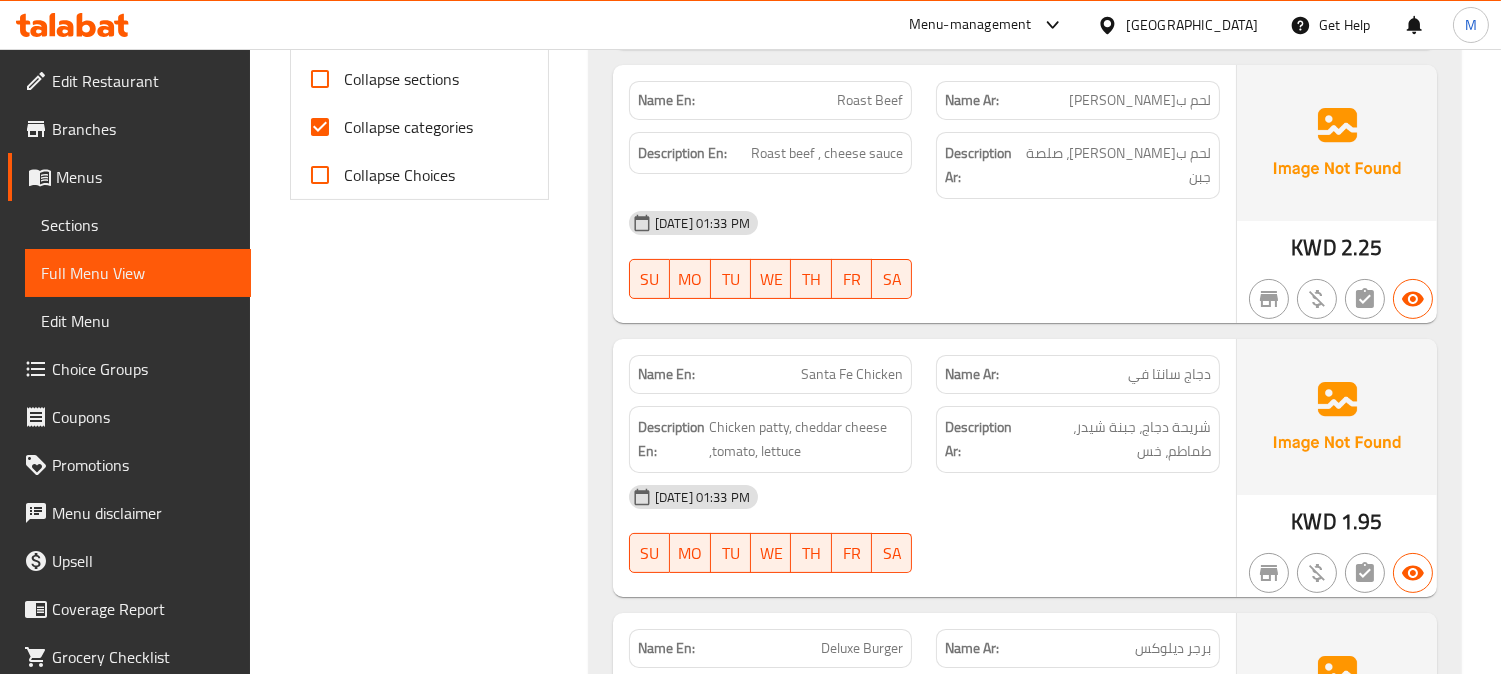 click on "Roast Beef" at bounding box center (870, 100) 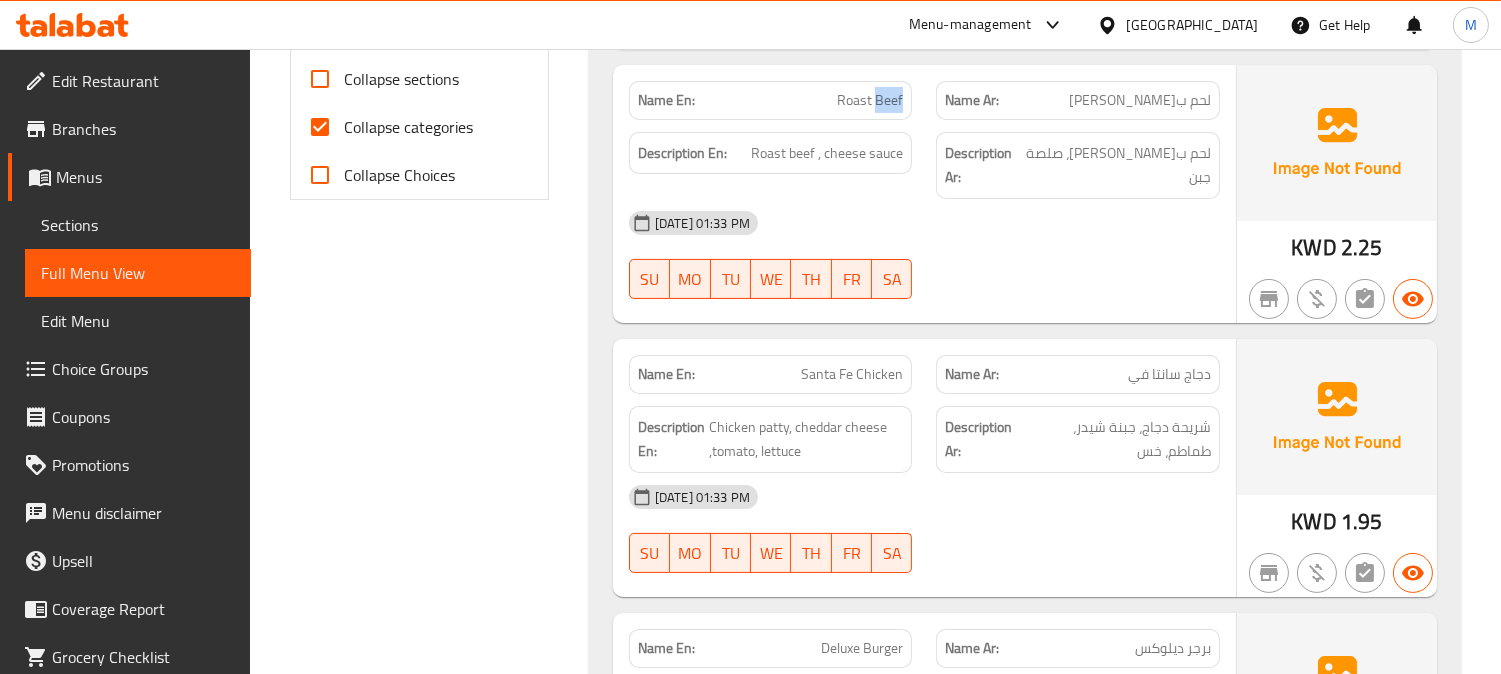 click on "Roast Beef" at bounding box center [870, 100] 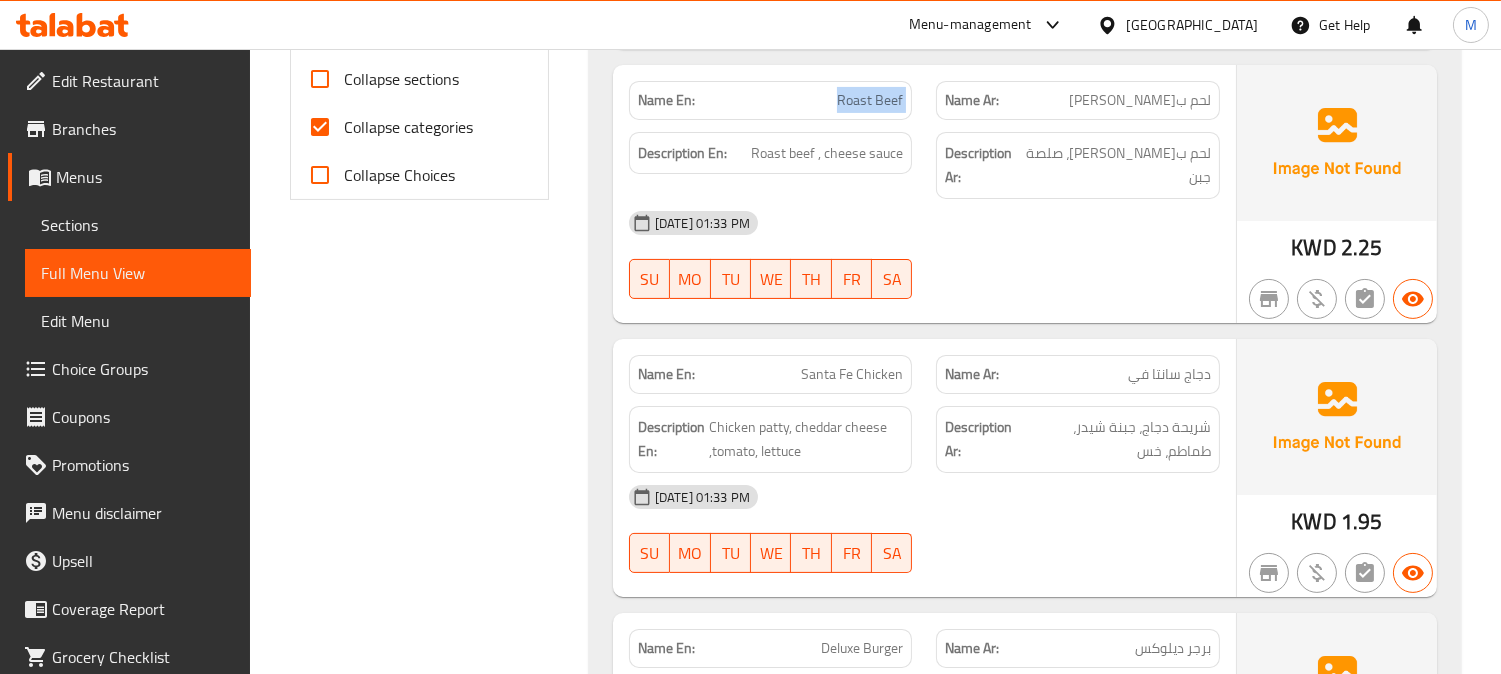 click on "Roast Beef" at bounding box center [870, 100] 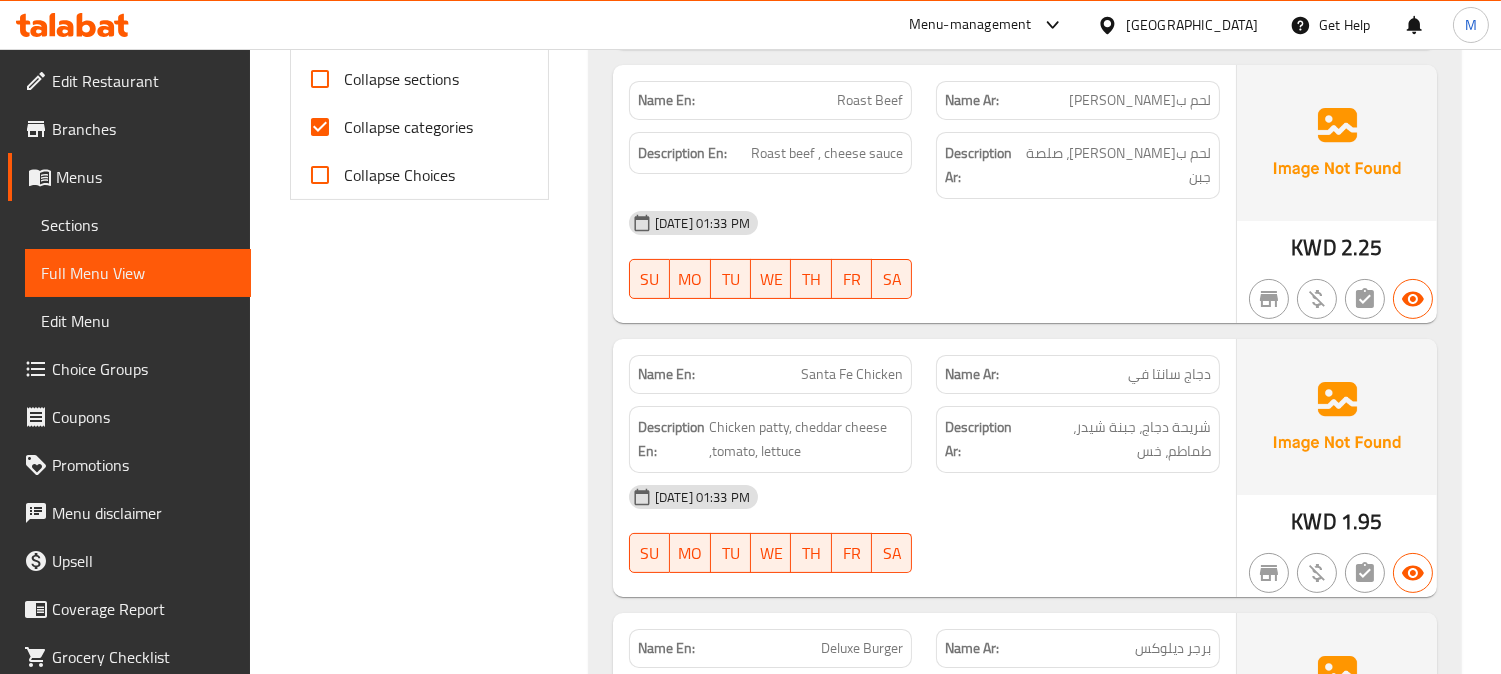 click on "15-07-2025 01:33 PM SU MO TU WE TH FR SA" at bounding box center (924, 255) 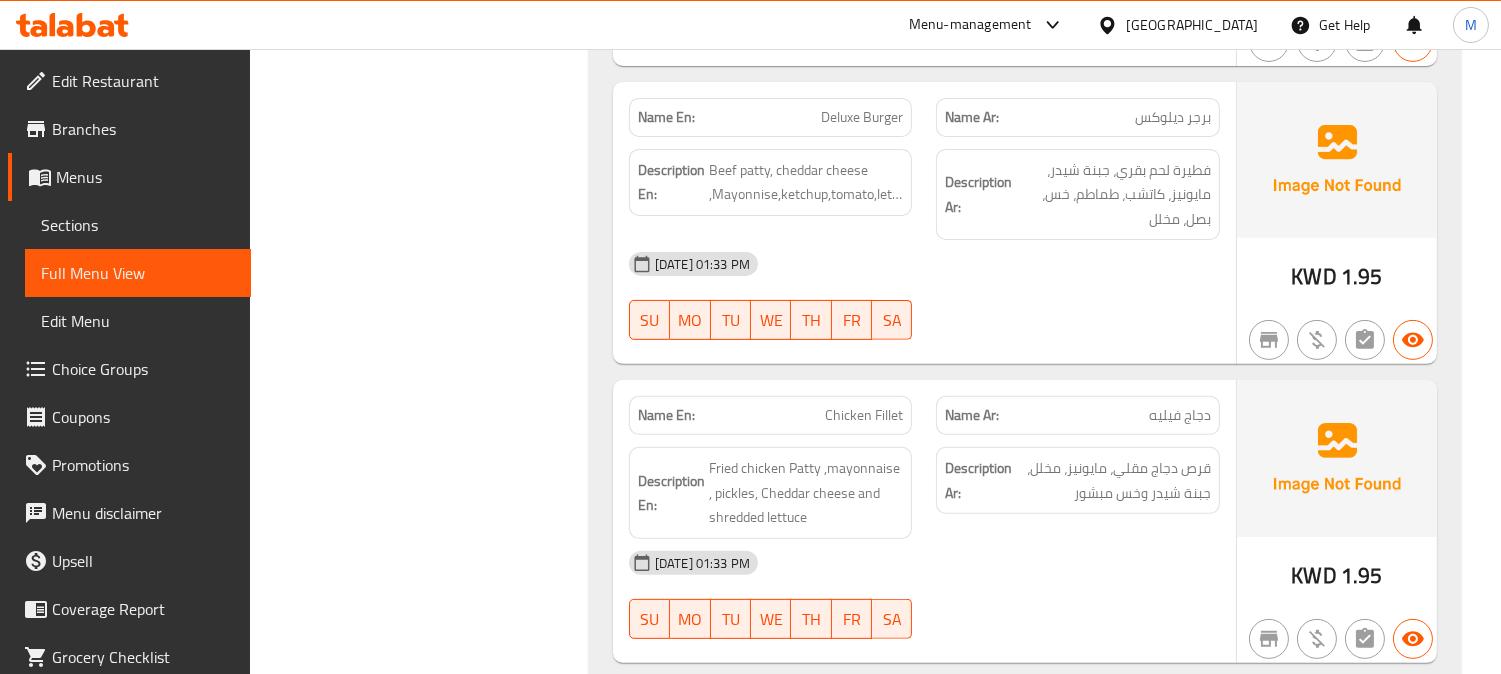 scroll, scrollTop: 1357, scrollLeft: 0, axis: vertical 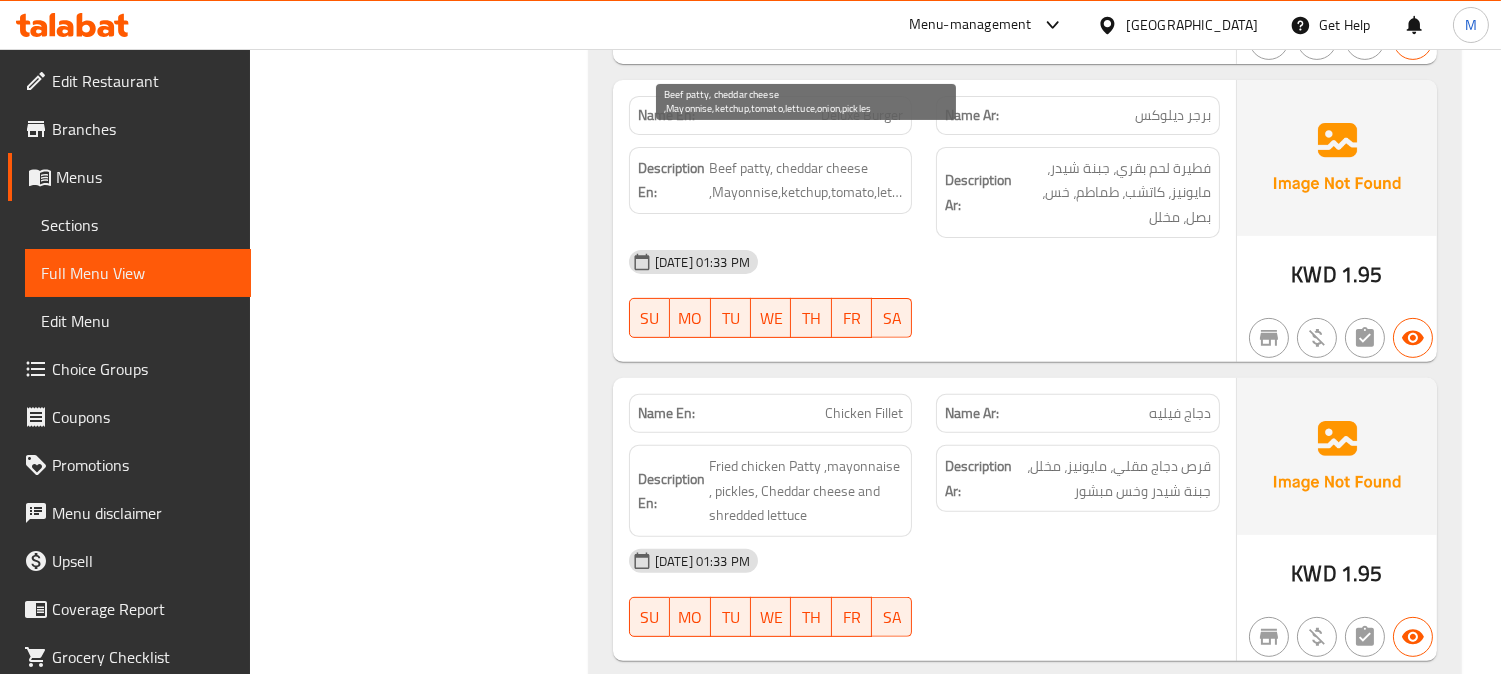 click on "Beef patty, cheddar cheese ,Mayonnise,ketchup,tomato,lettuce,onion,pickles" at bounding box center [806, 180] 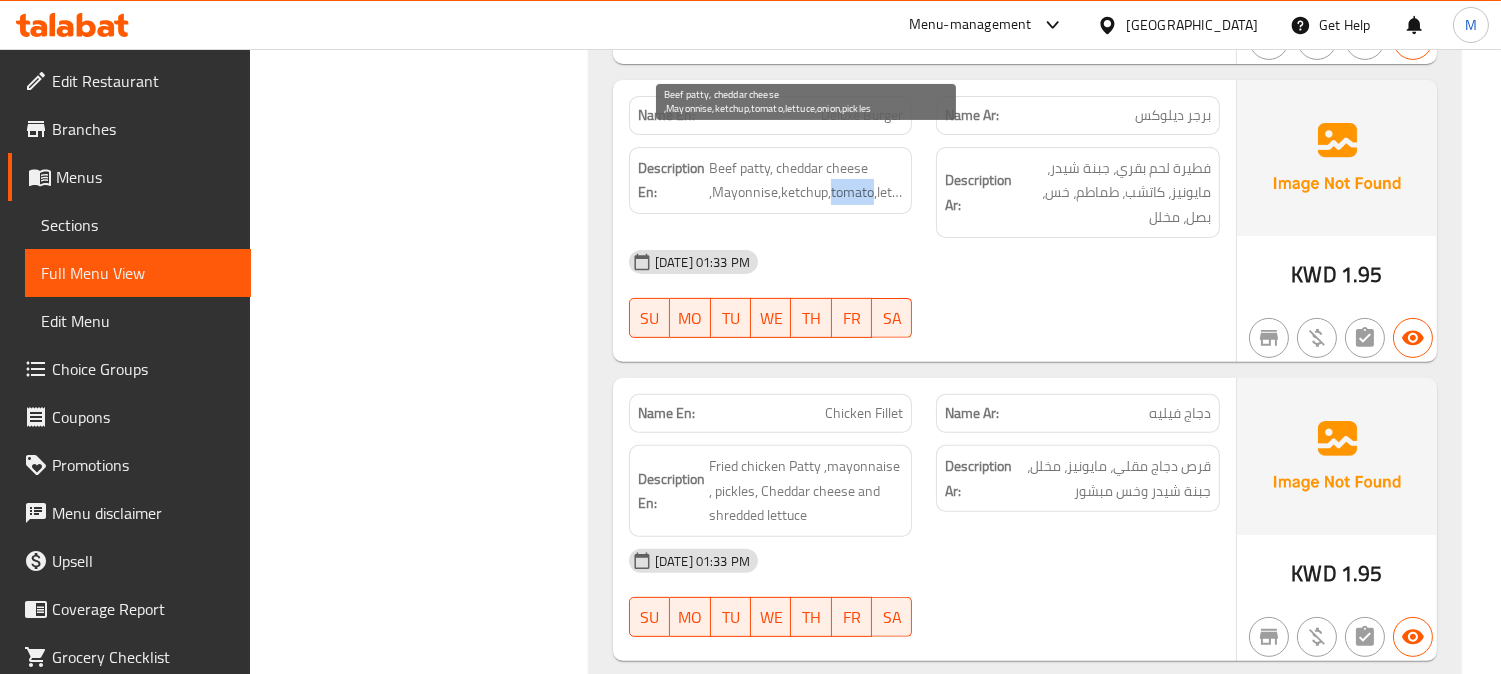 click on "Beef patty, cheddar cheese ,Mayonnise,ketchup,tomato,lettuce,onion,pickles" at bounding box center [806, 180] 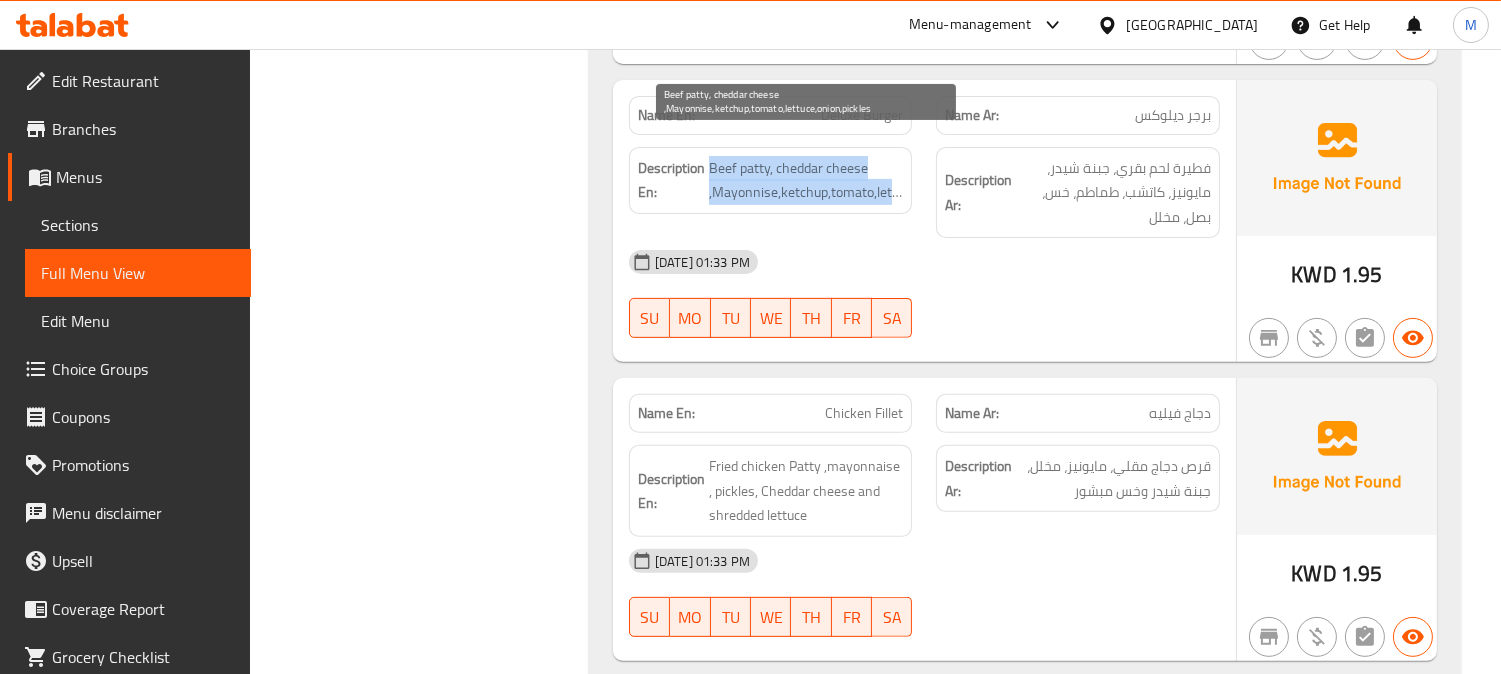 click on "Beef patty, cheddar cheese ,Mayonnise,ketchup,tomato,lettuce,onion,pickles" at bounding box center [806, 180] 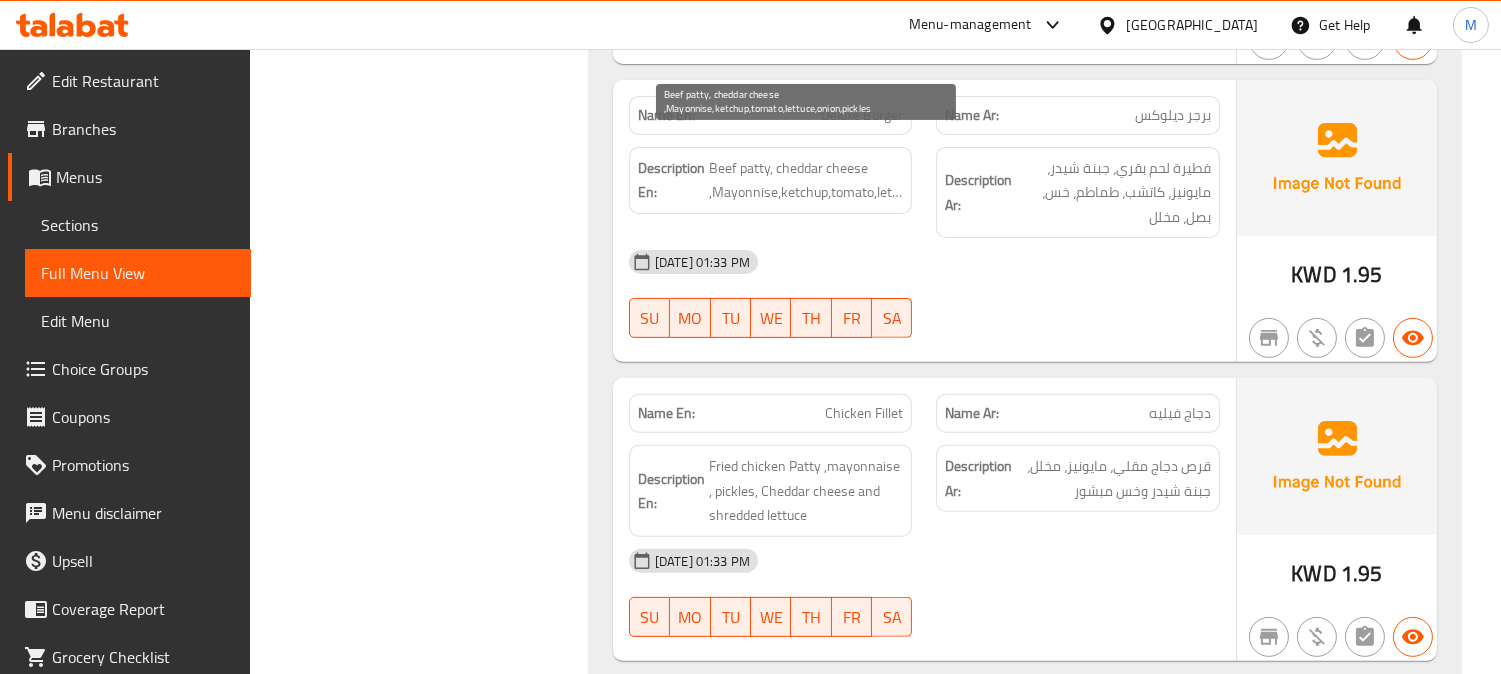 click on "Beef patty, cheddar cheese ,Mayonnise,ketchup,tomato,lettuce,onion,pickles" at bounding box center [806, 180] 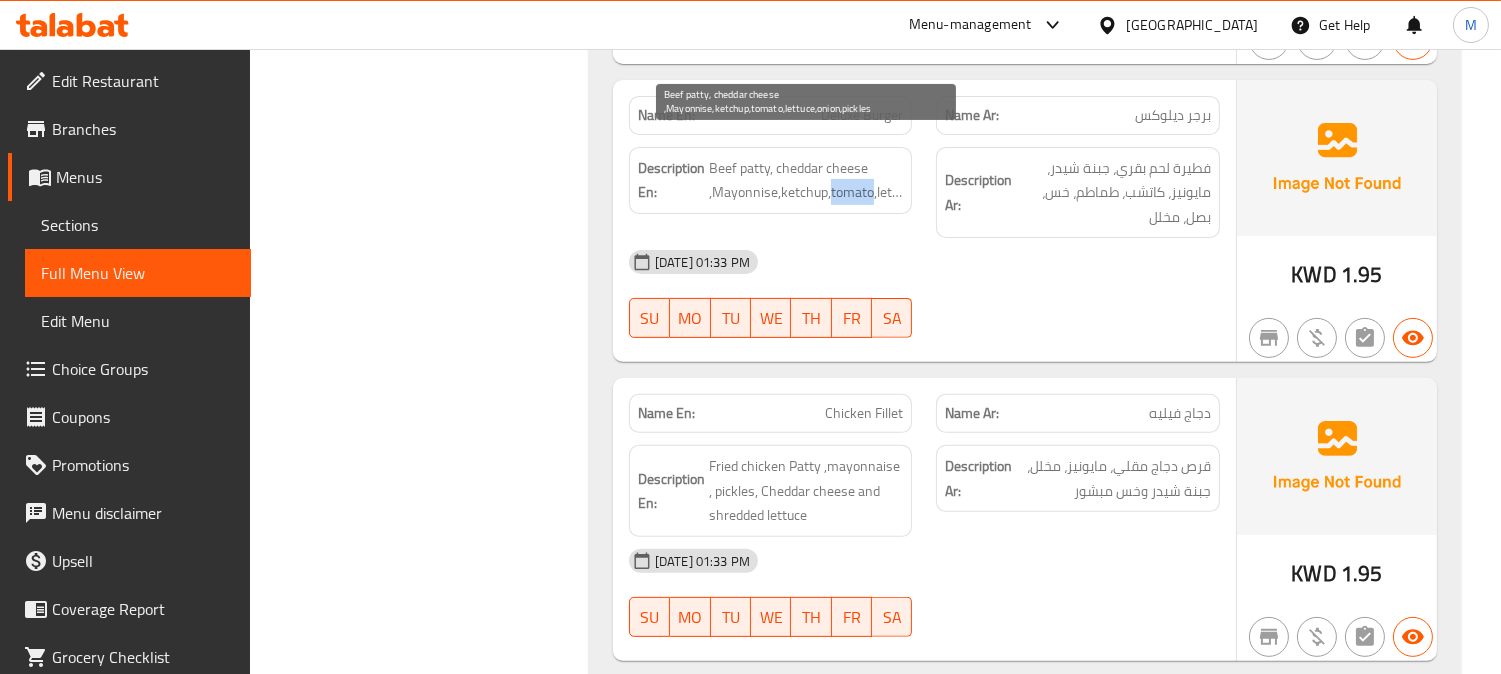 click on "Beef patty, cheddar cheese ,Mayonnise,ketchup,tomato,lettuce,onion,pickles" at bounding box center (806, 180) 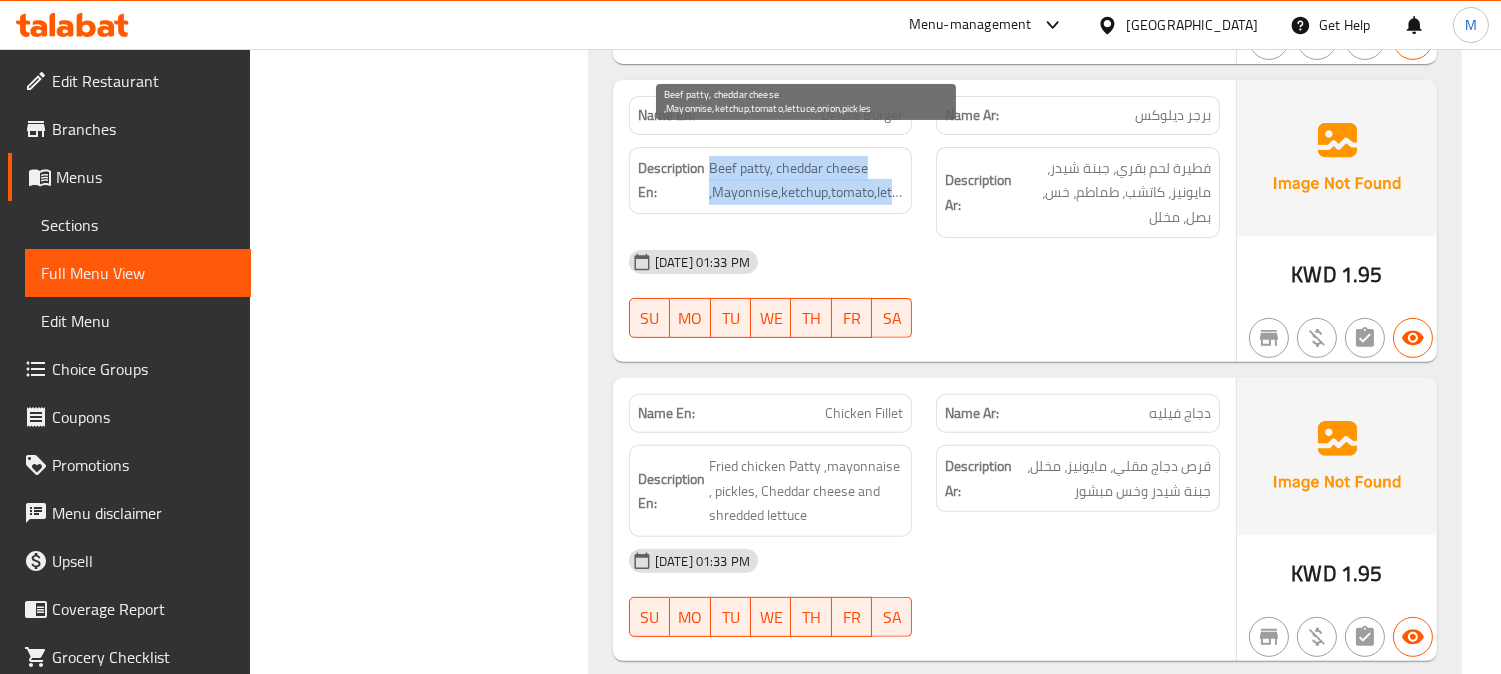 click on "Beef patty, cheddar cheese ,Mayonnise,ketchup,tomato,lettuce,onion,pickles" at bounding box center (806, 180) 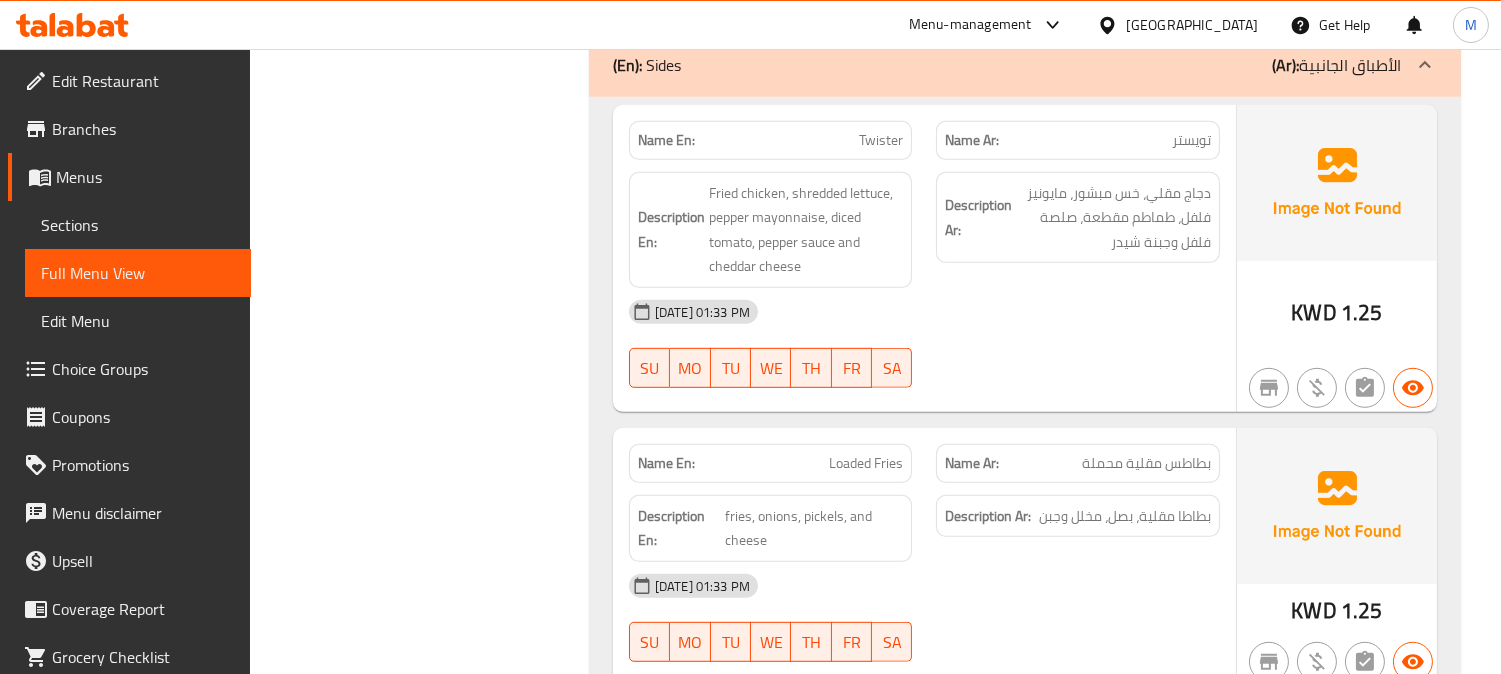 scroll, scrollTop: 2056, scrollLeft: 0, axis: vertical 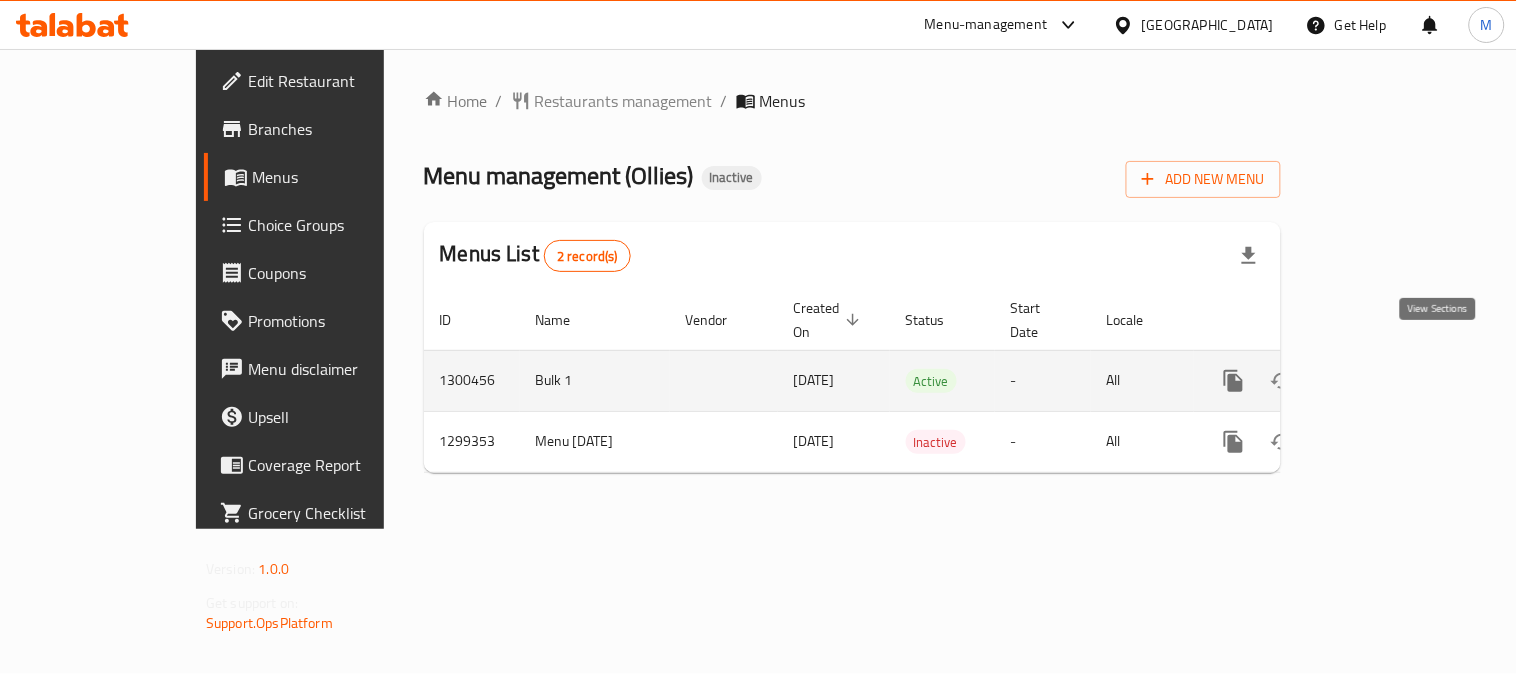 click 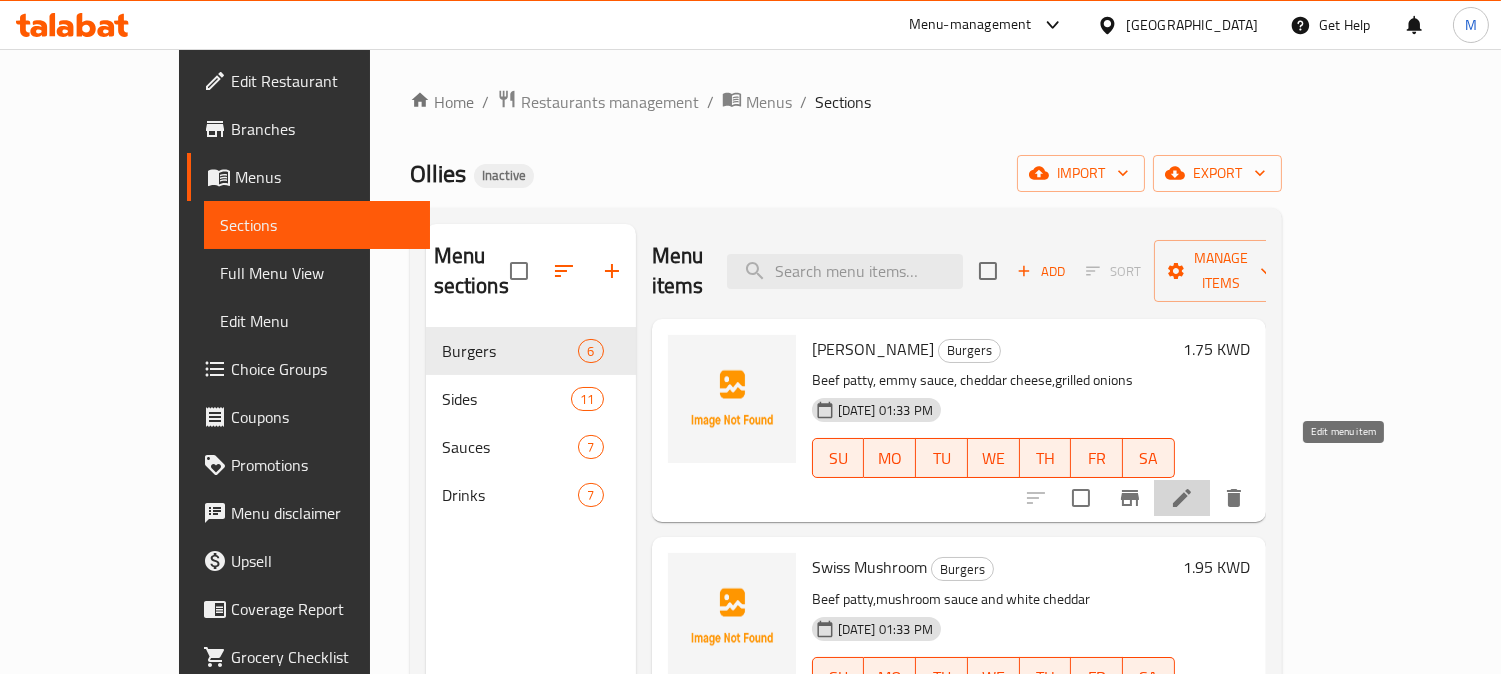 click 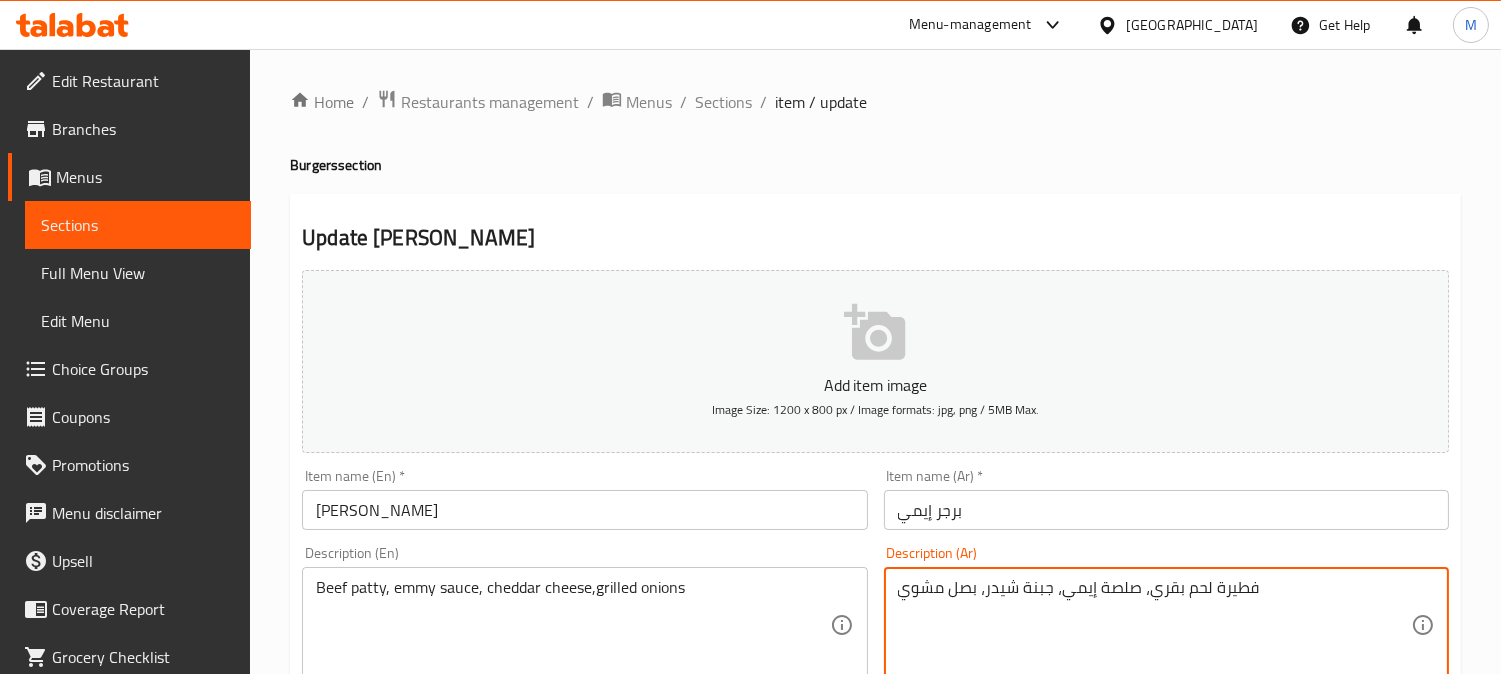 click on "فطيرة لحم بقري، صلصة إيمي، جبنة شيدر، بصل مشوي" at bounding box center [1154, 625] 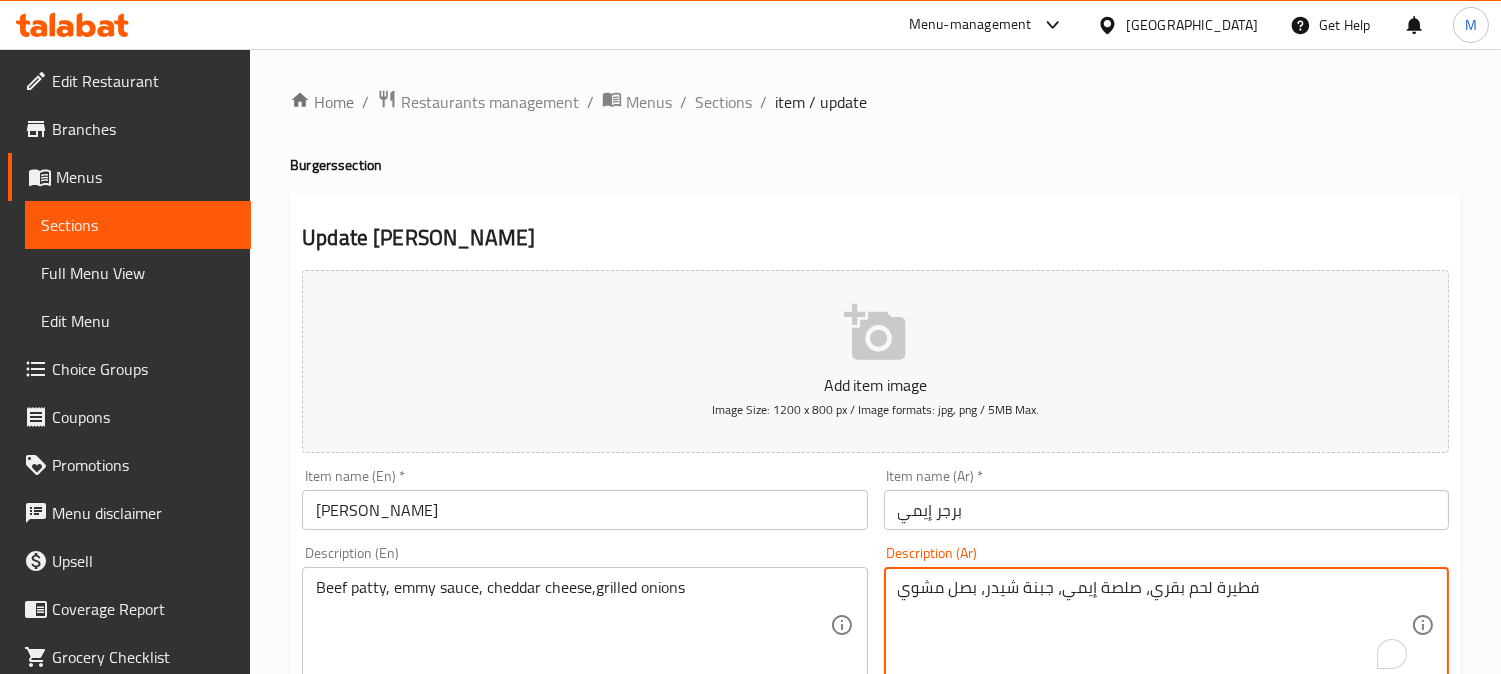 click on "فطيرة لحم بقري، صلصة إيمي، جبنة شيدر، بصل مشوي" at bounding box center [1154, 625] 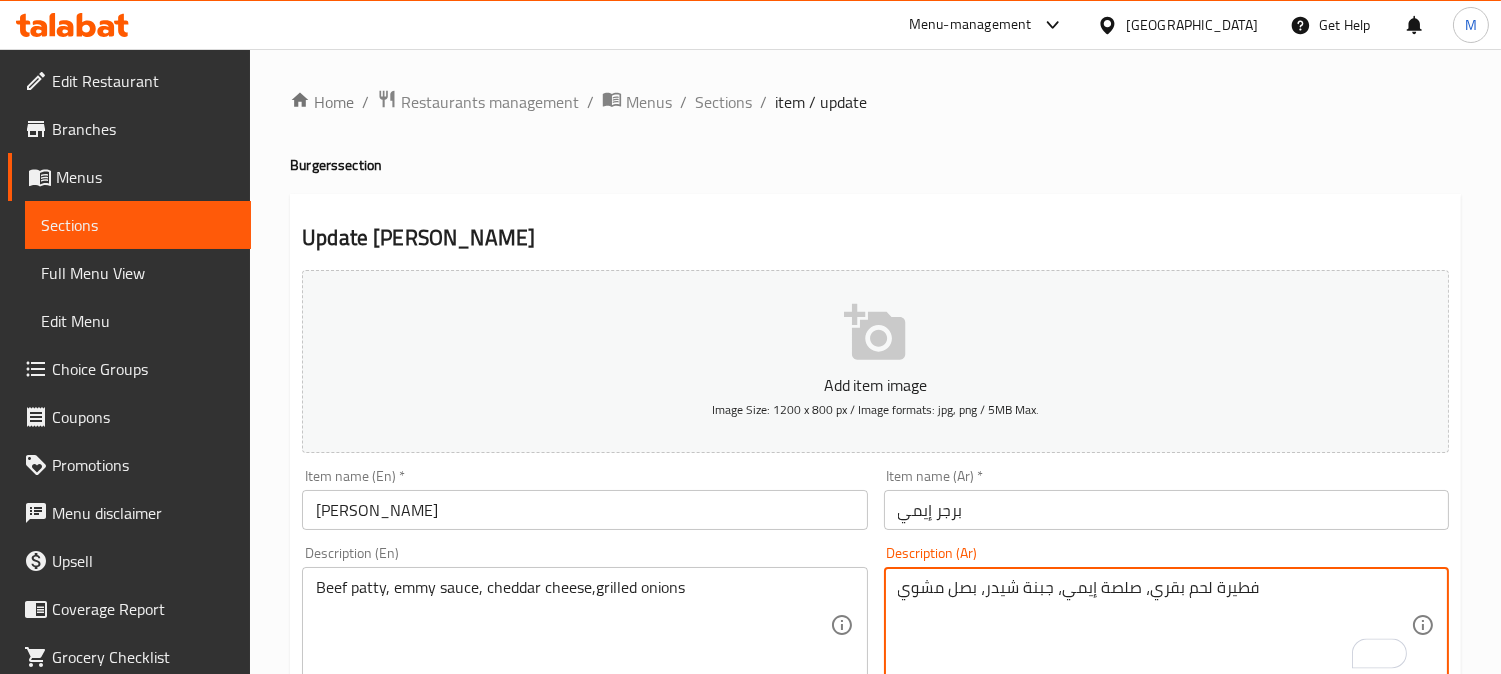 click on "فطيرة لحم بقري، صلصة إيمي، جبنة شيدر، بصل مشوي" at bounding box center [1154, 625] 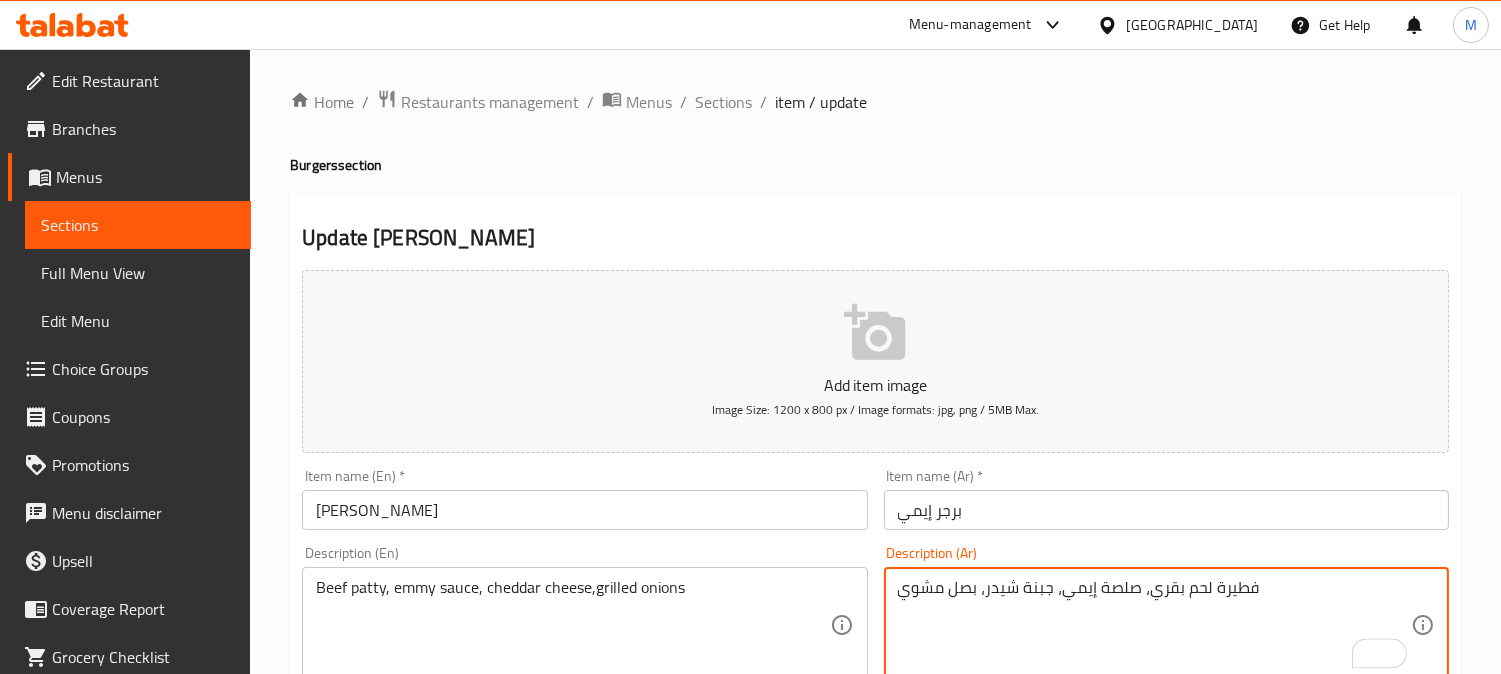 click on "فطيرة لحم بقري، صلصة إيمي، جبنة شيدر، بصل مشوي" at bounding box center [1154, 625] 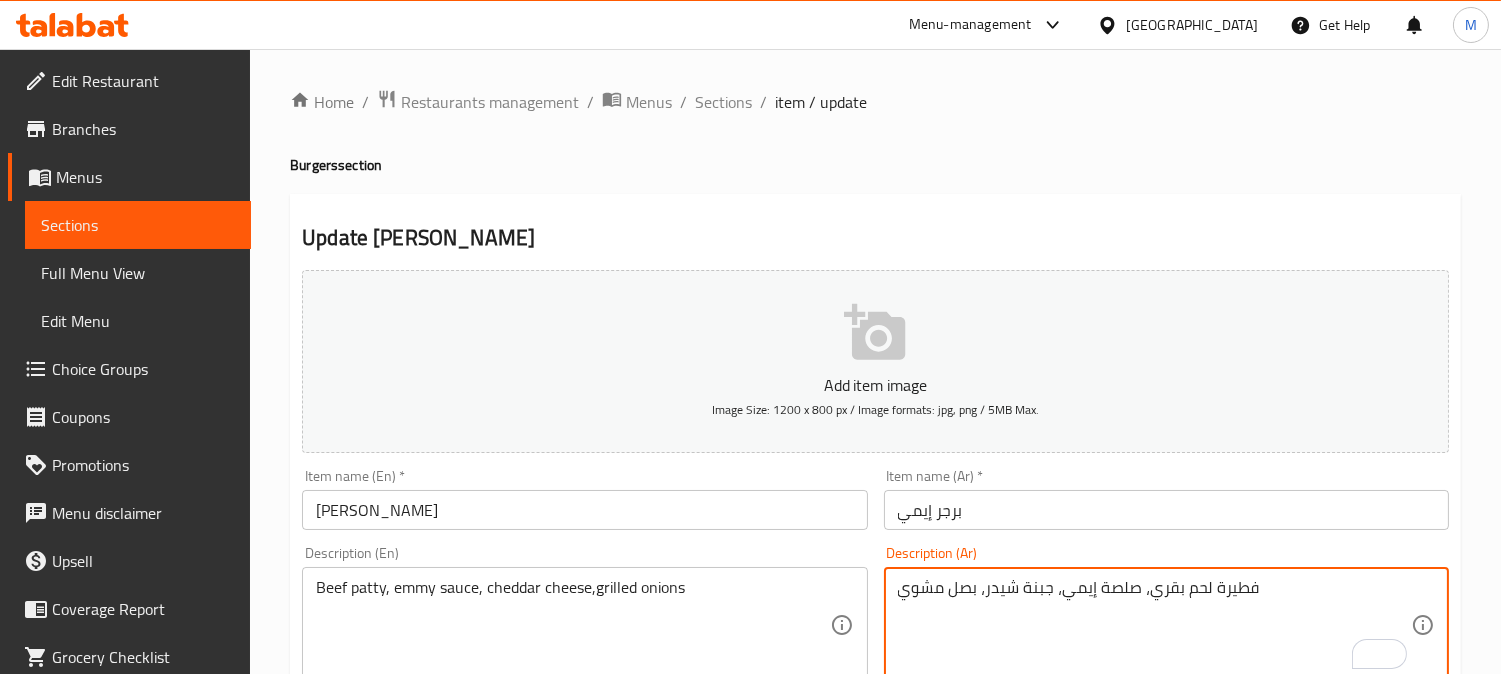 click on "فطيرة لحم بقري، صلصة إيمي، جبنة شيدر، بصل مشوي" at bounding box center [1154, 625] 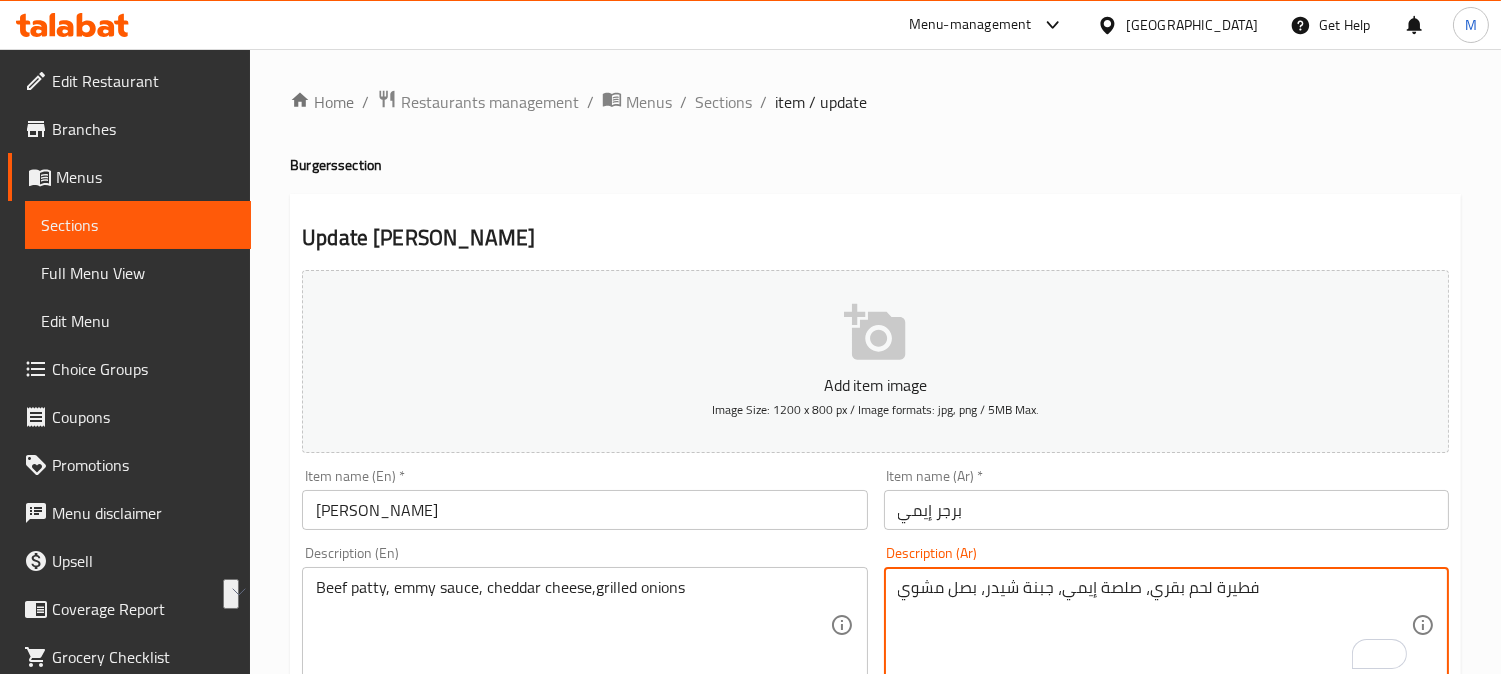 click on "فطيرة لحم بقري، صلصة إيمي، جبنة شيدر، بصل مشوي" at bounding box center [1154, 625] 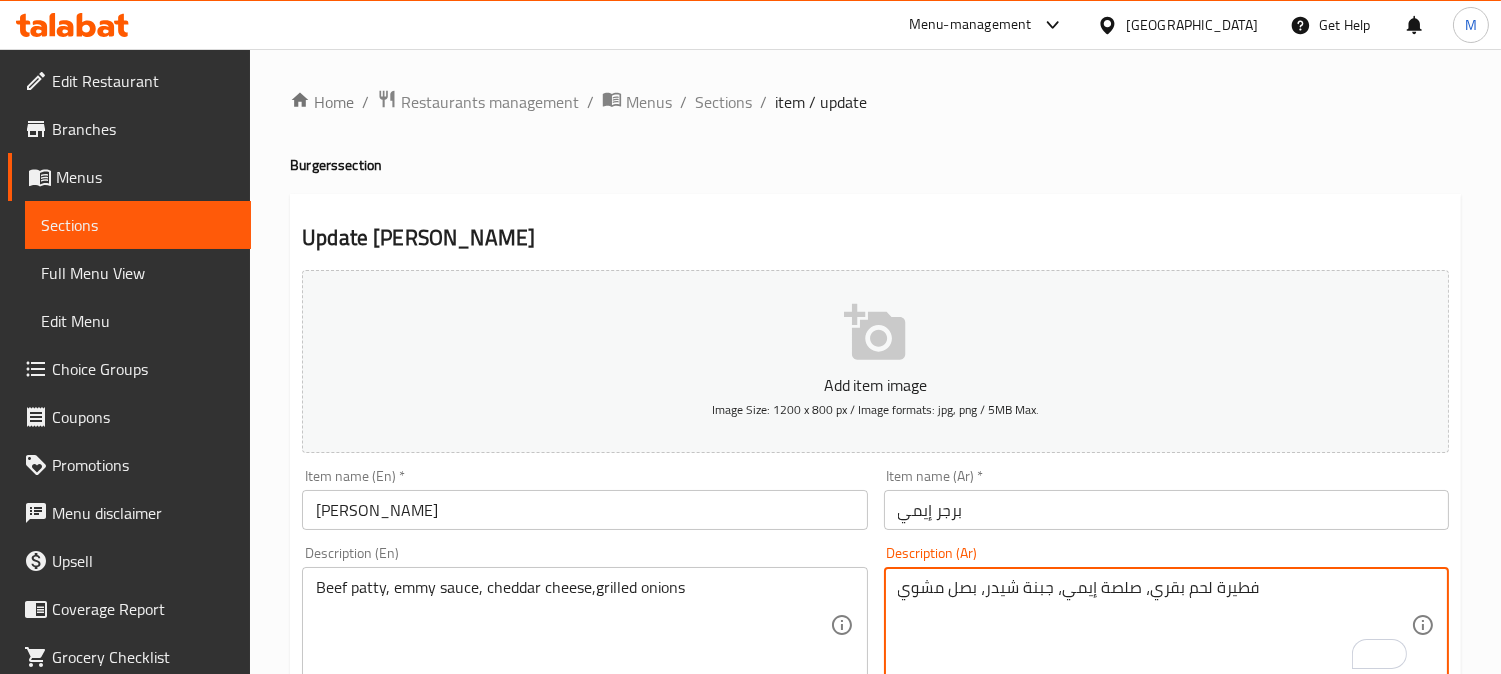 drag, startPoint x: 1252, startPoint y: 588, endPoint x: 1214, endPoint y: 588, distance: 38 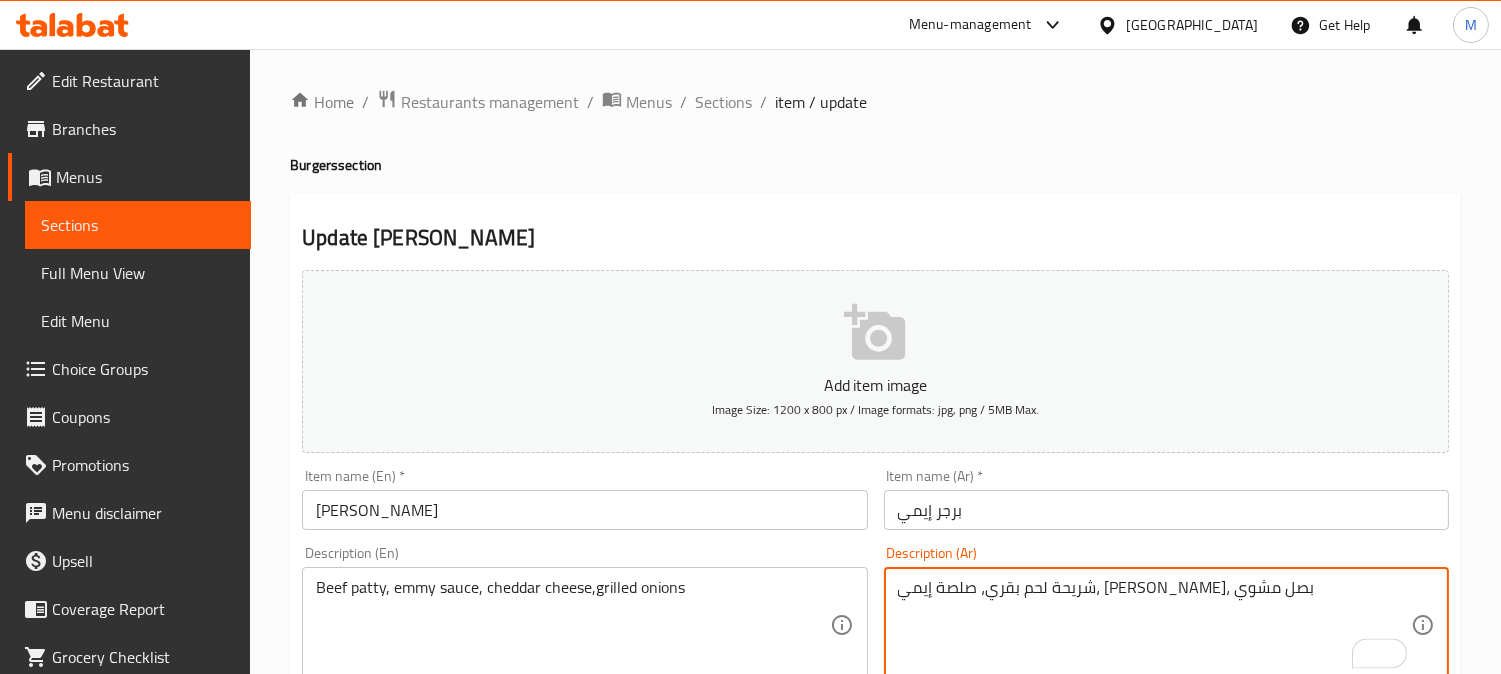 type on "شريحة لحم بقري، صلصة إيمي، جبنة شيدر، بصل مشوي" 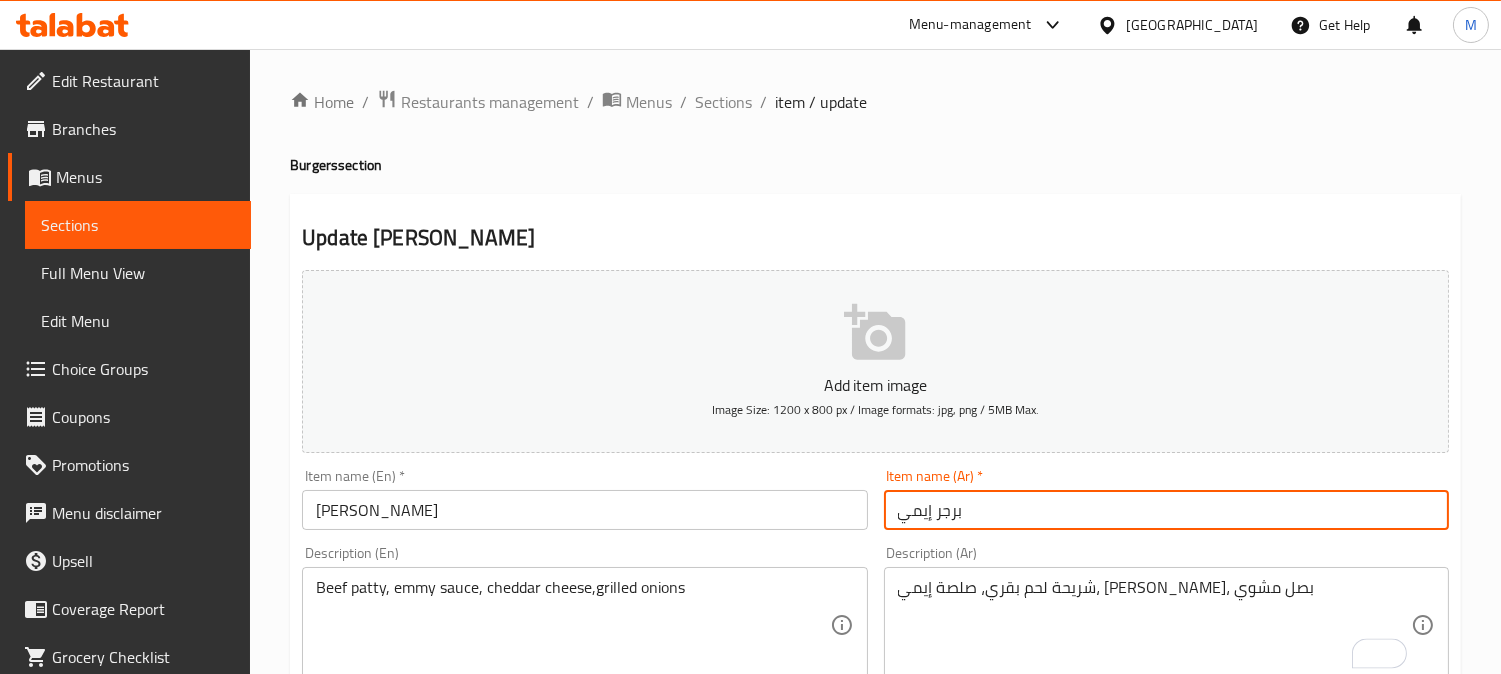 click on "برجر إيمي" at bounding box center (1166, 510) 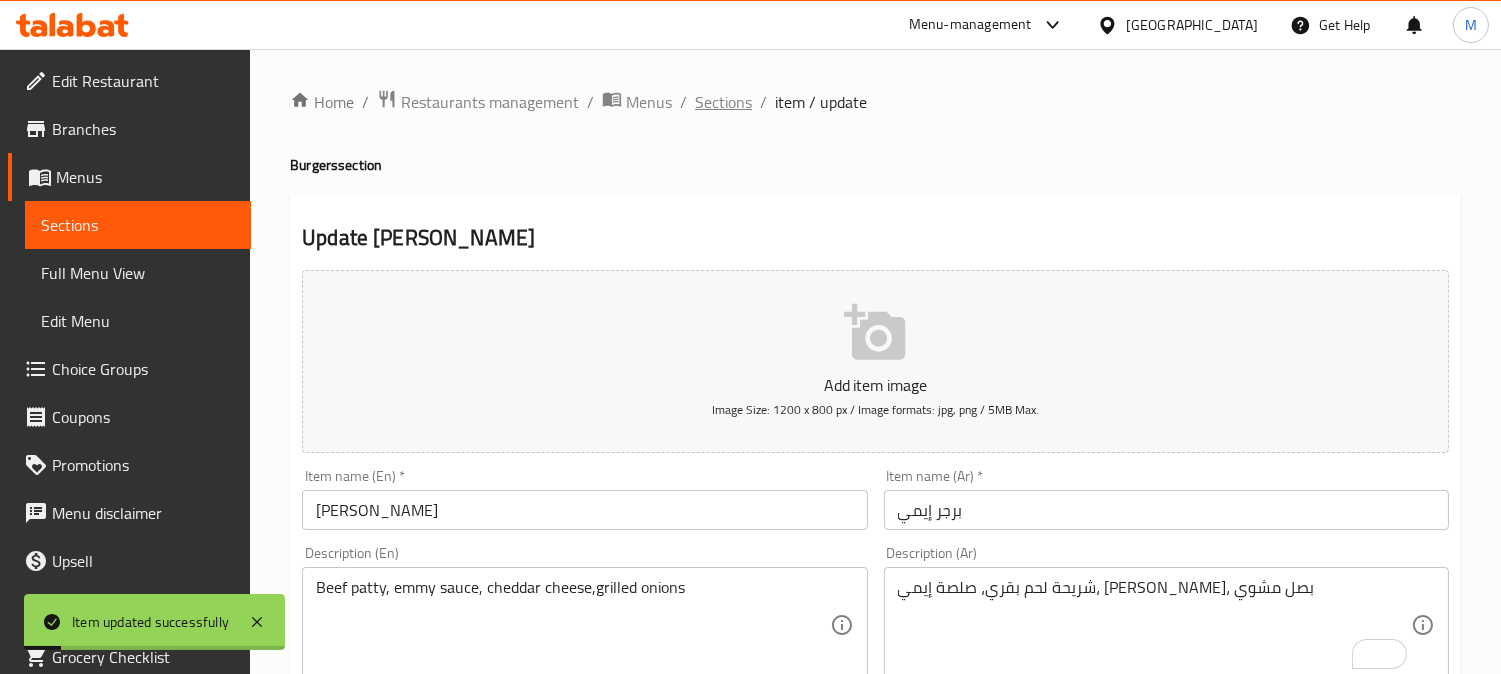 click on "Sections" at bounding box center [723, 102] 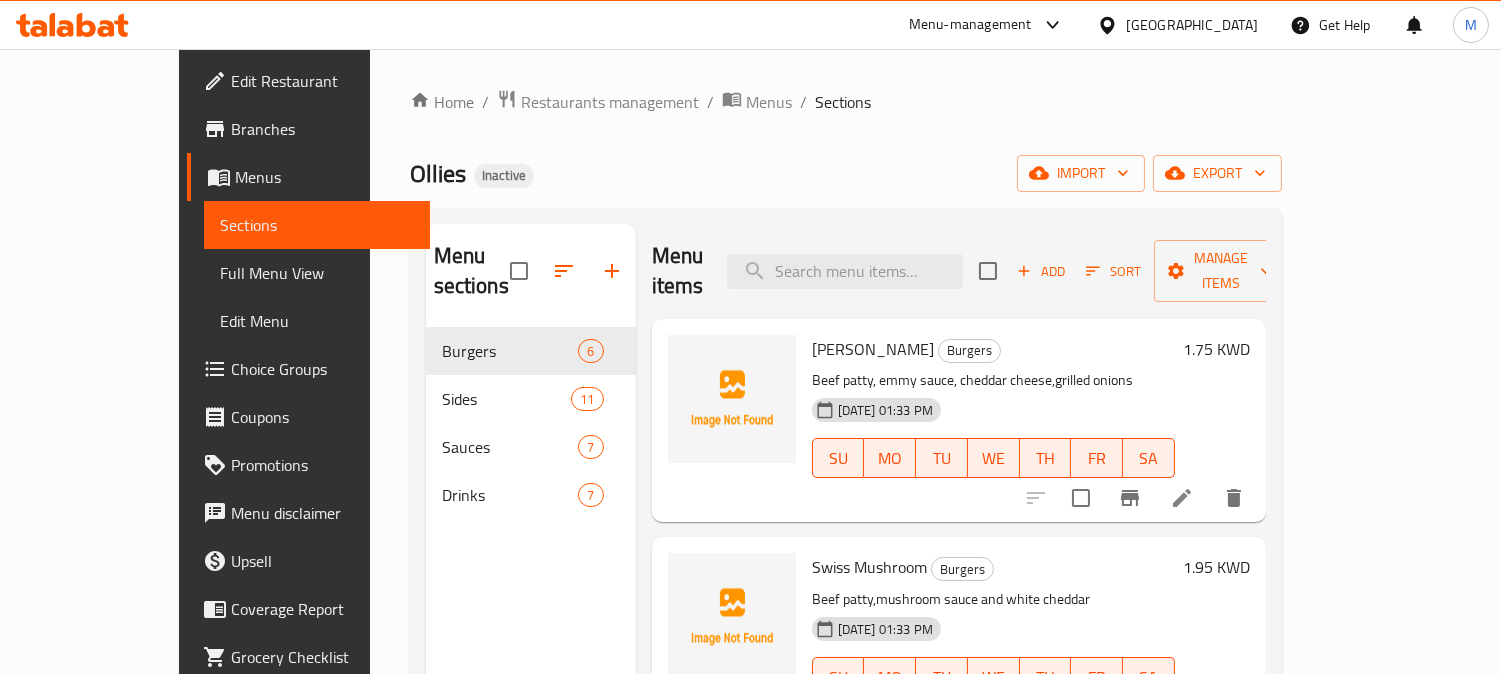 scroll, scrollTop: 663, scrollLeft: 0, axis: vertical 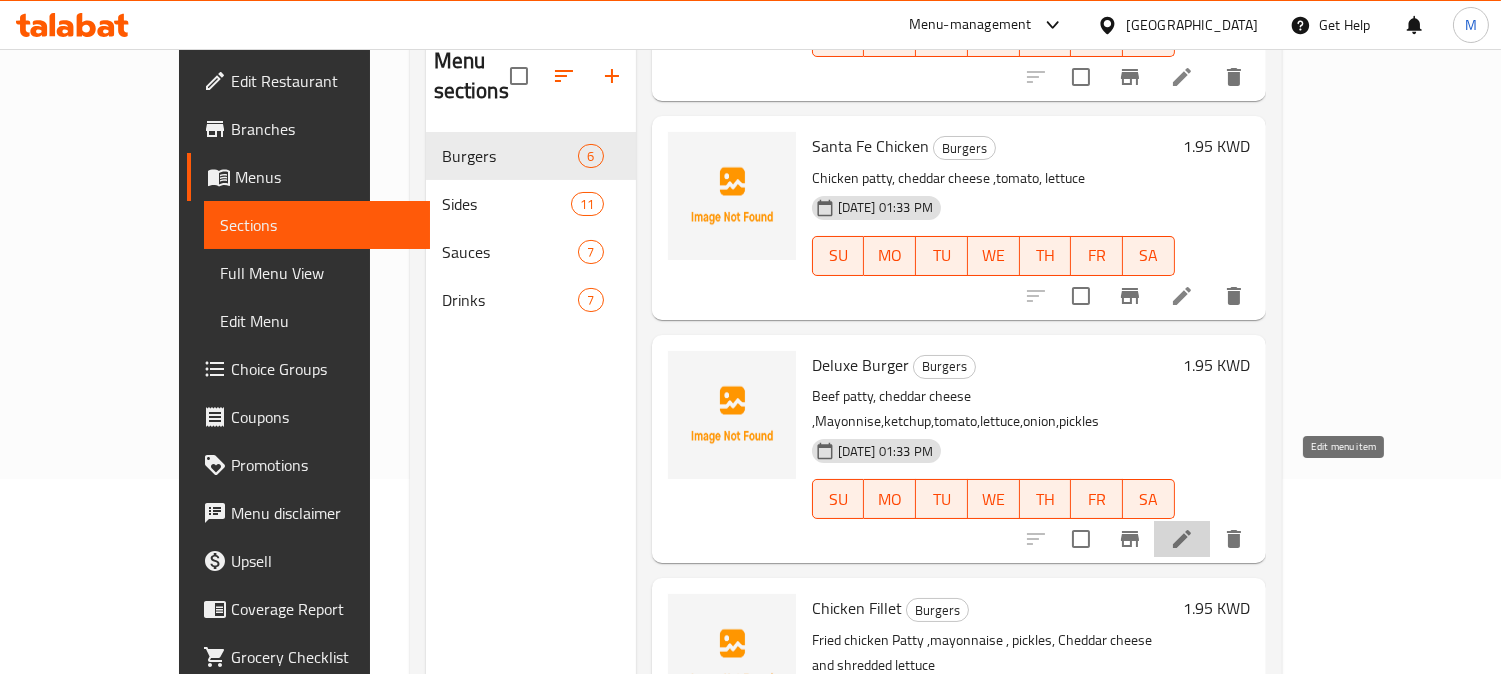click 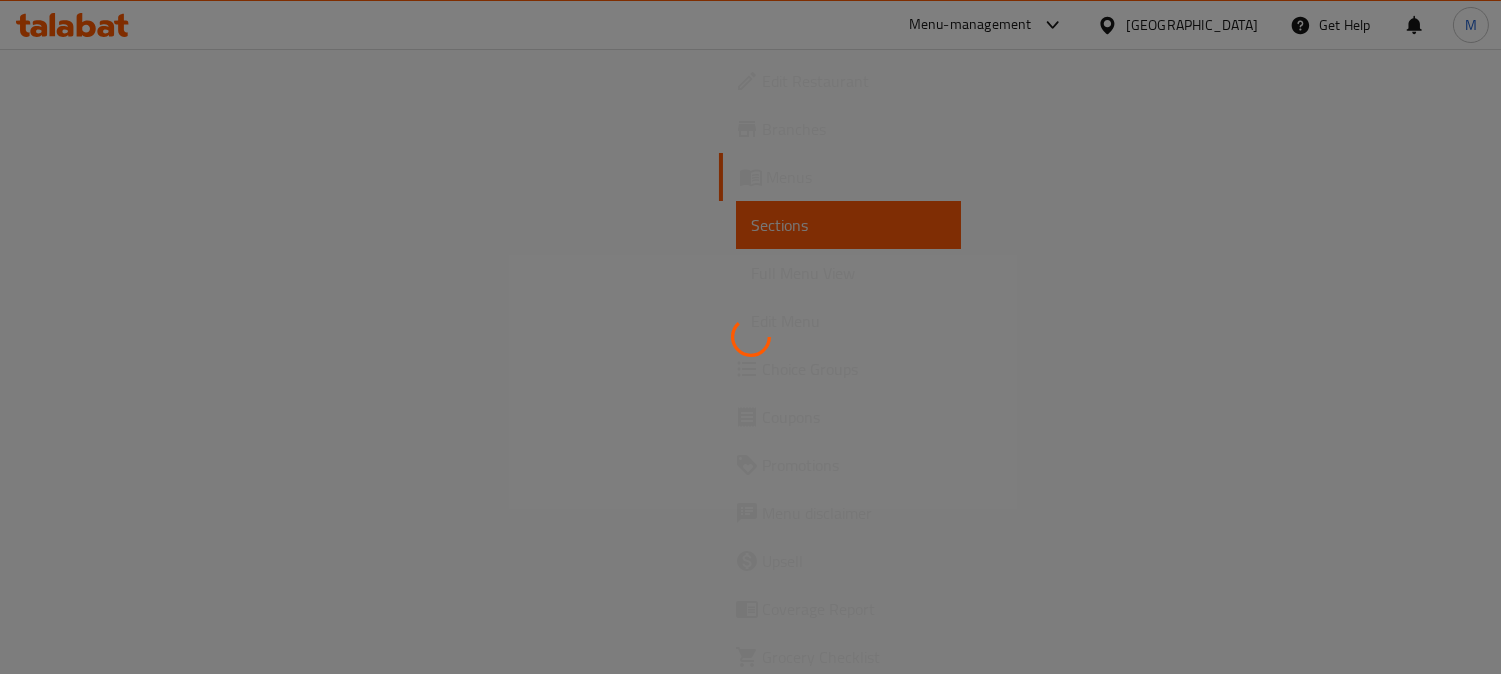 scroll, scrollTop: 0, scrollLeft: 0, axis: both 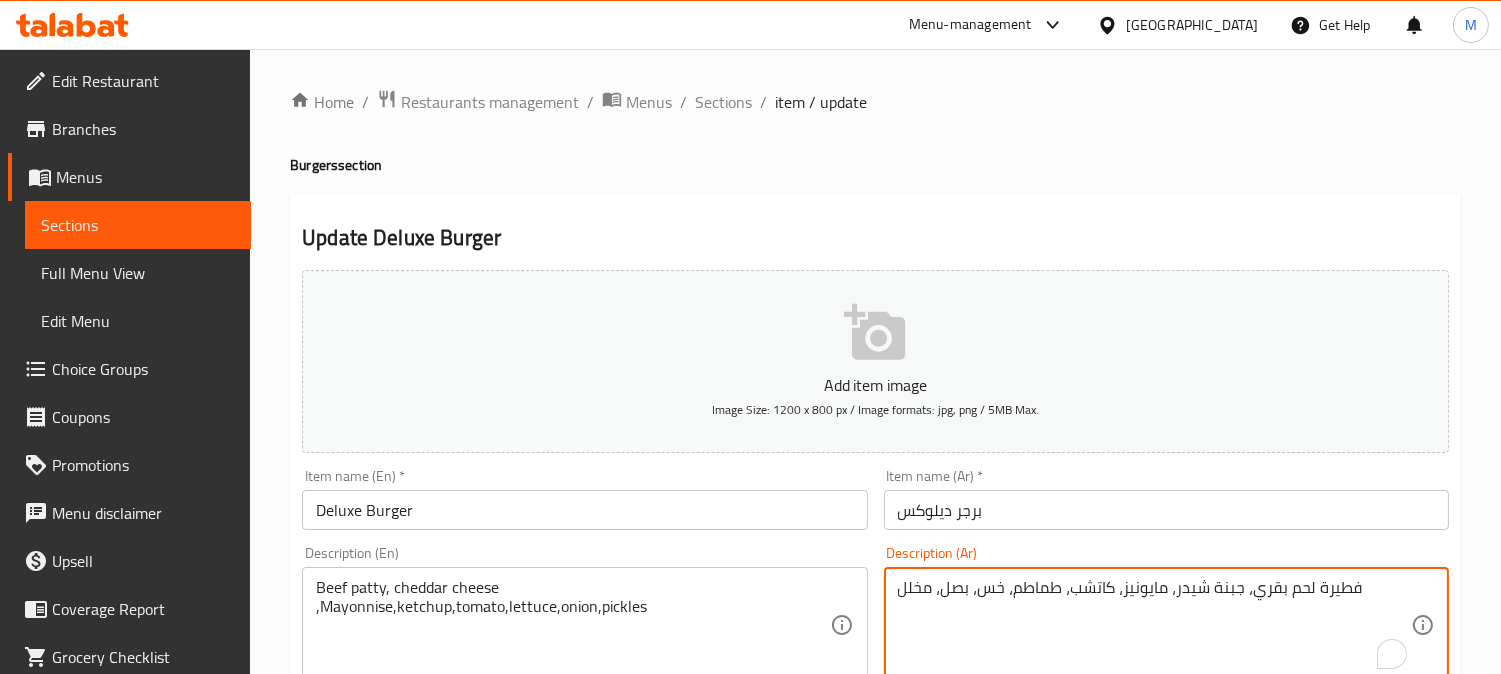 click on "فطيرة لحم بقري، جبنة شيدر، مايونيز، كاتشب، طماطم، خس، بصل، مخلل" at bounding box center [1154, 625] 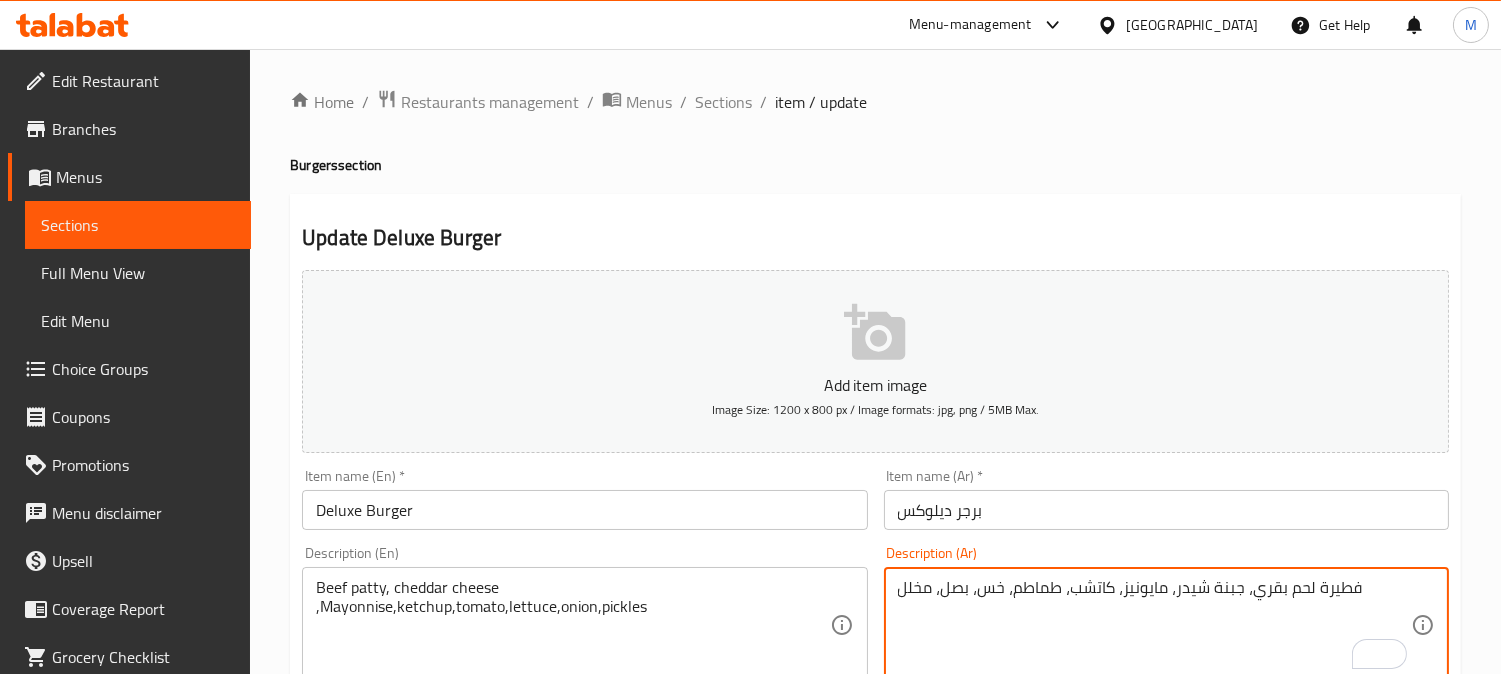 click on "فطيرة لحم بقري، جبنة شيدر، مايونيز، كاتشب، طماطم، خس، بصل، مخلل" at bounding box center (1154, 625) 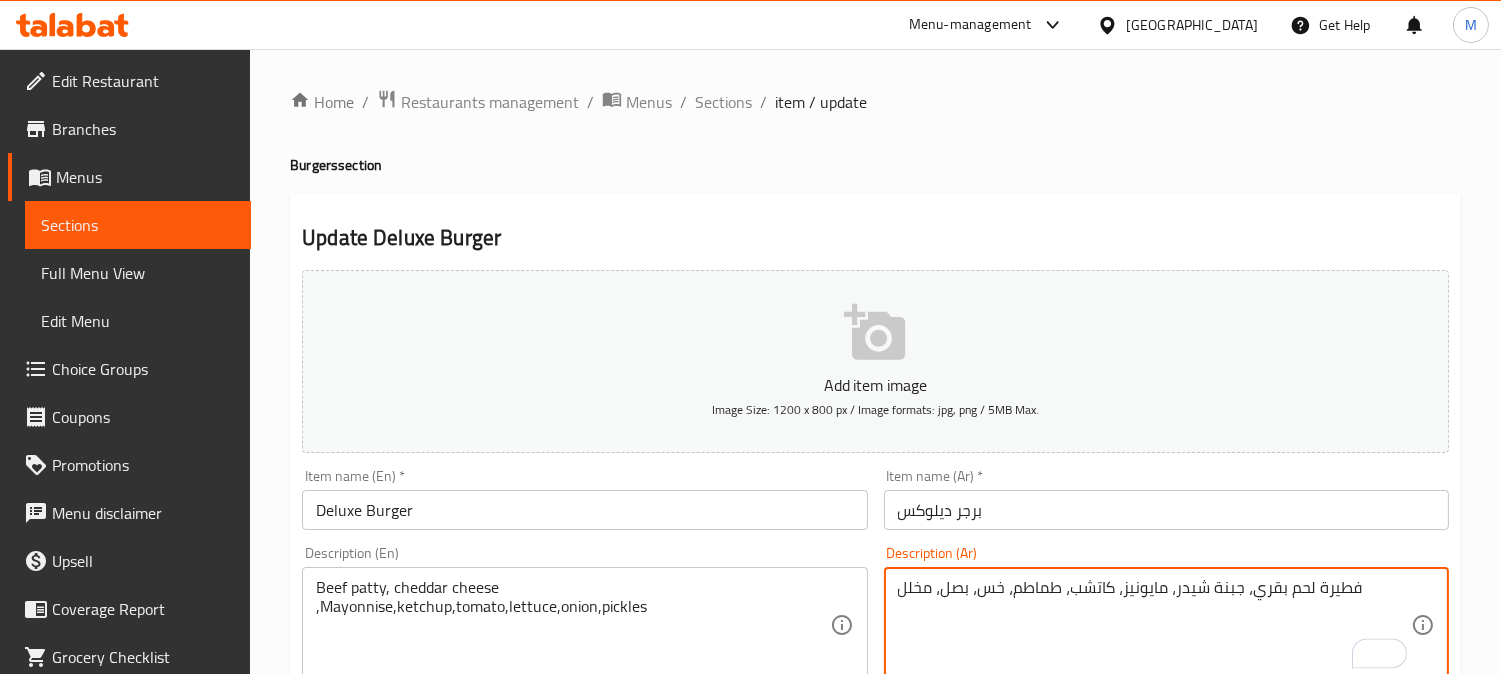 click on "فطيرة لحم بقري، جبنة شيدر، مايونيز، كاتشب، طماطم، خس، بصل، مخلل" at bounding box center [1154, 625] 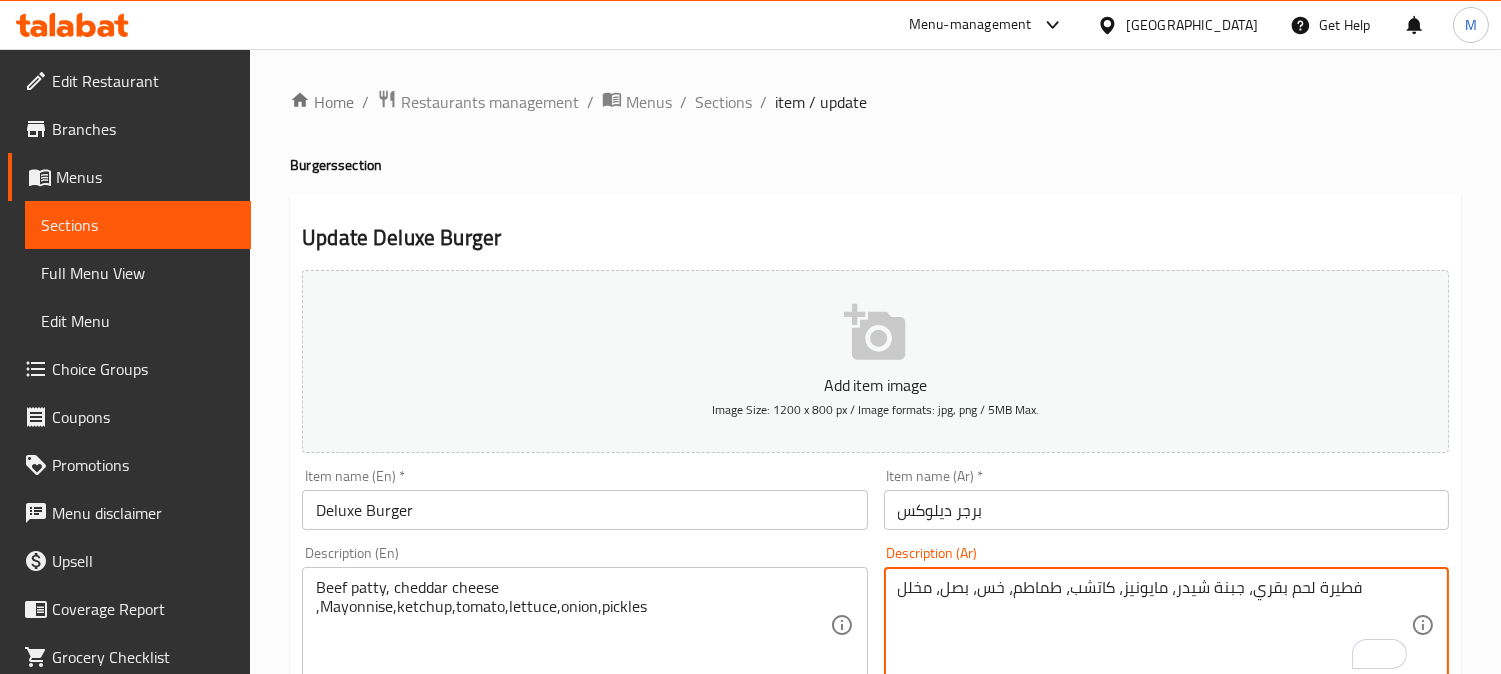 drag, startPoint x: 1356, startPoint y: 592, endPoint x: 1314, endPoint y: 598, distance: 42.426407 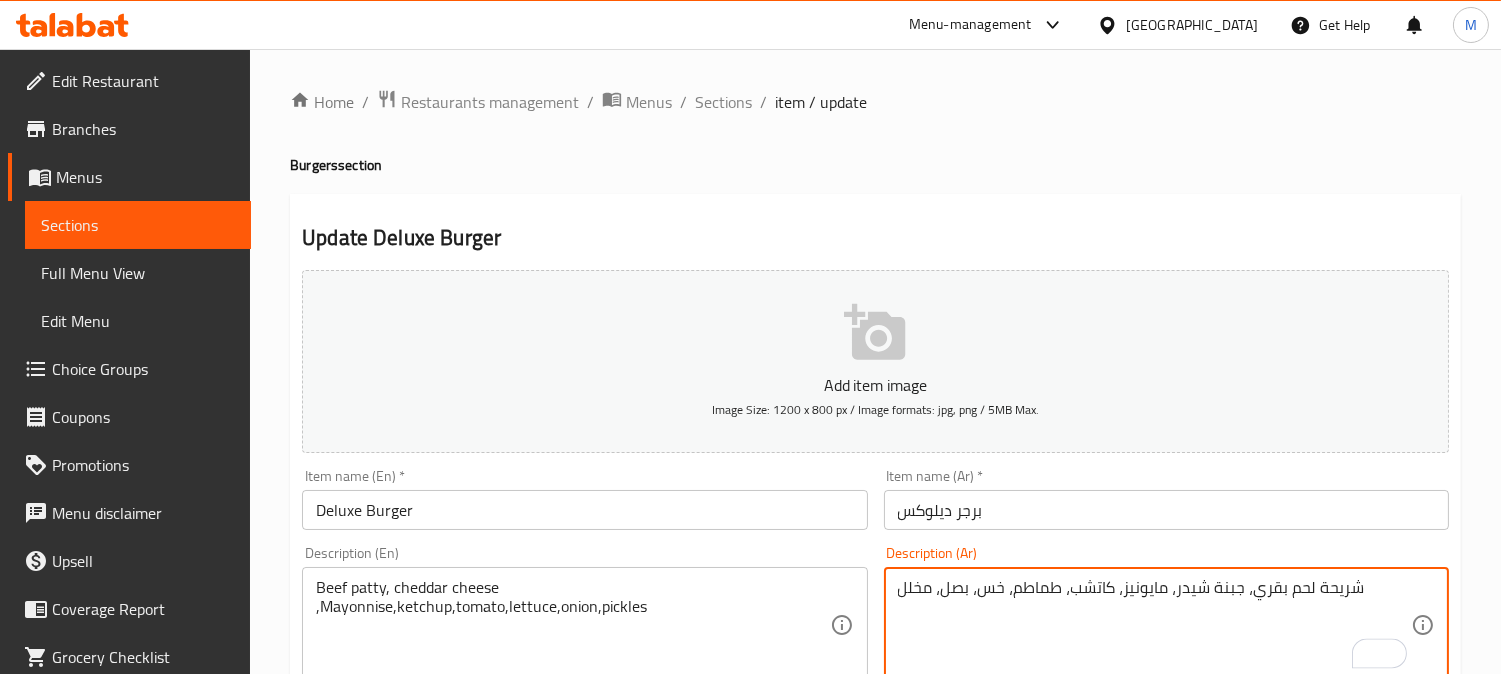 type on "شريحة لحم بقري، جبنة شيدر، مايونيز، كاتشب، طماطم، خس، بصل، مخلل" 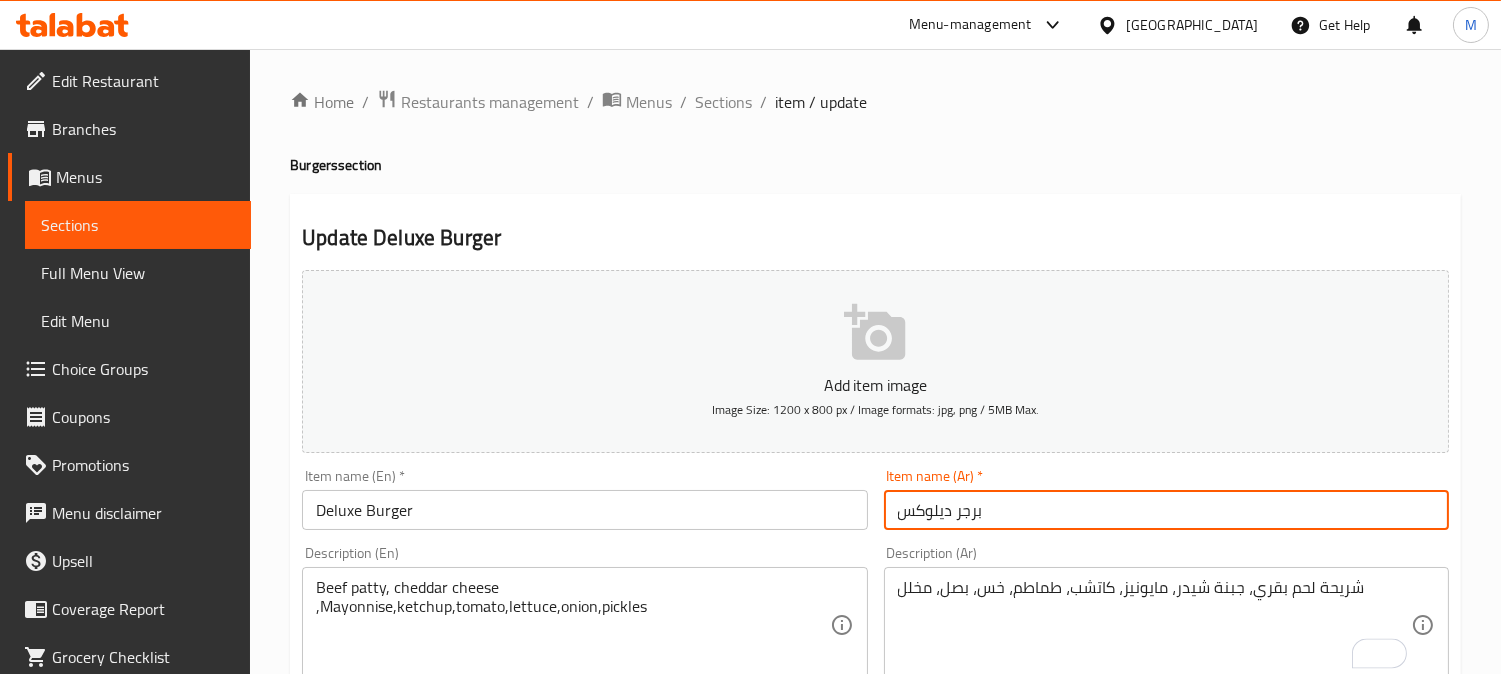 click on "برجر ديلوكس" at bounding box center (1166, 510) 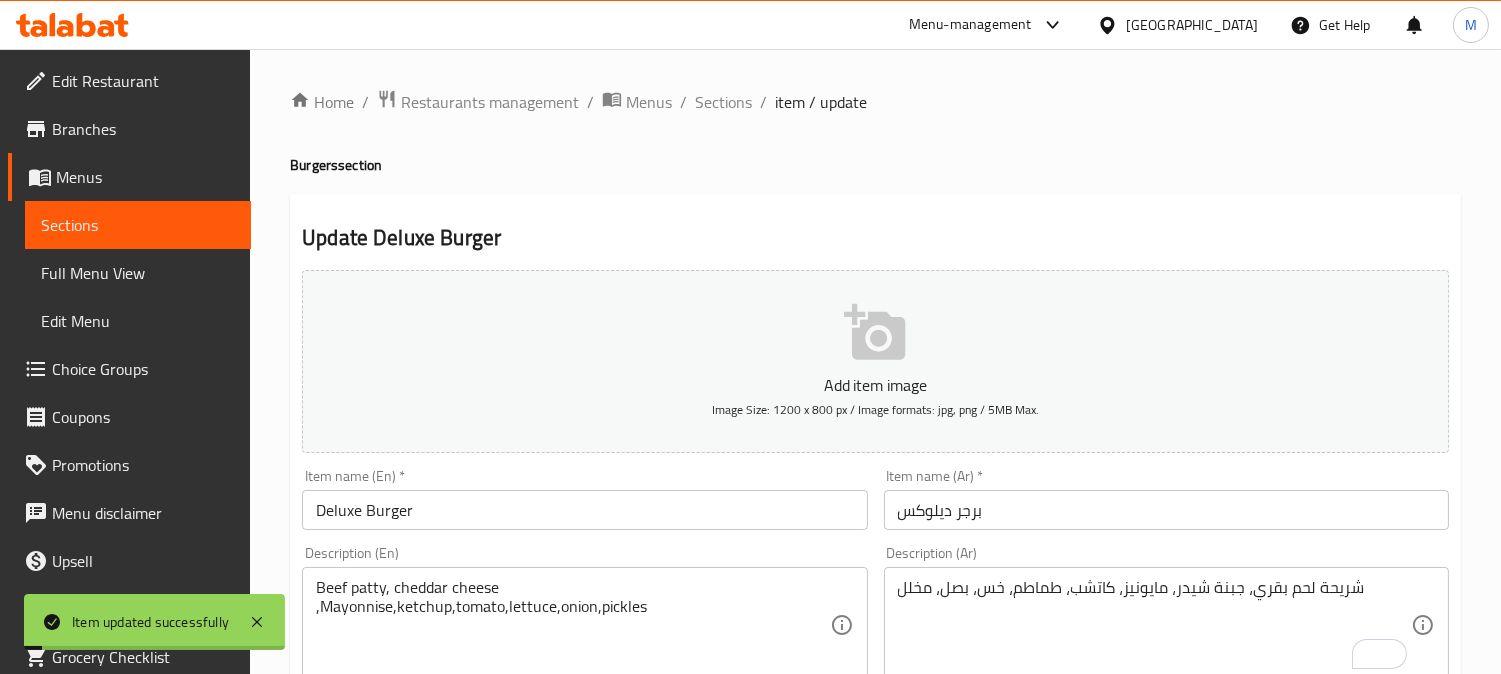 click on "Sections" at bounding box center [723, 102] 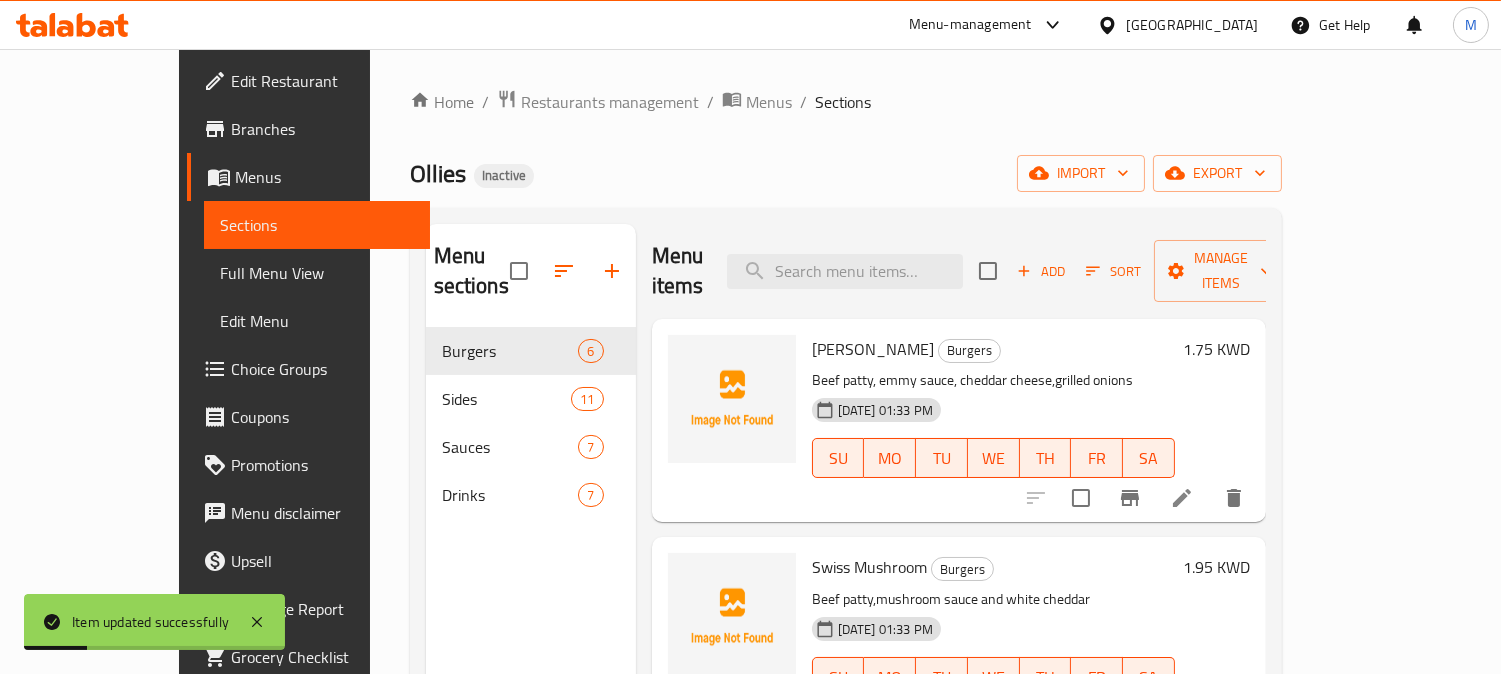scroll, scrollTop: 663, scrollLeft: 0, axis: vertical 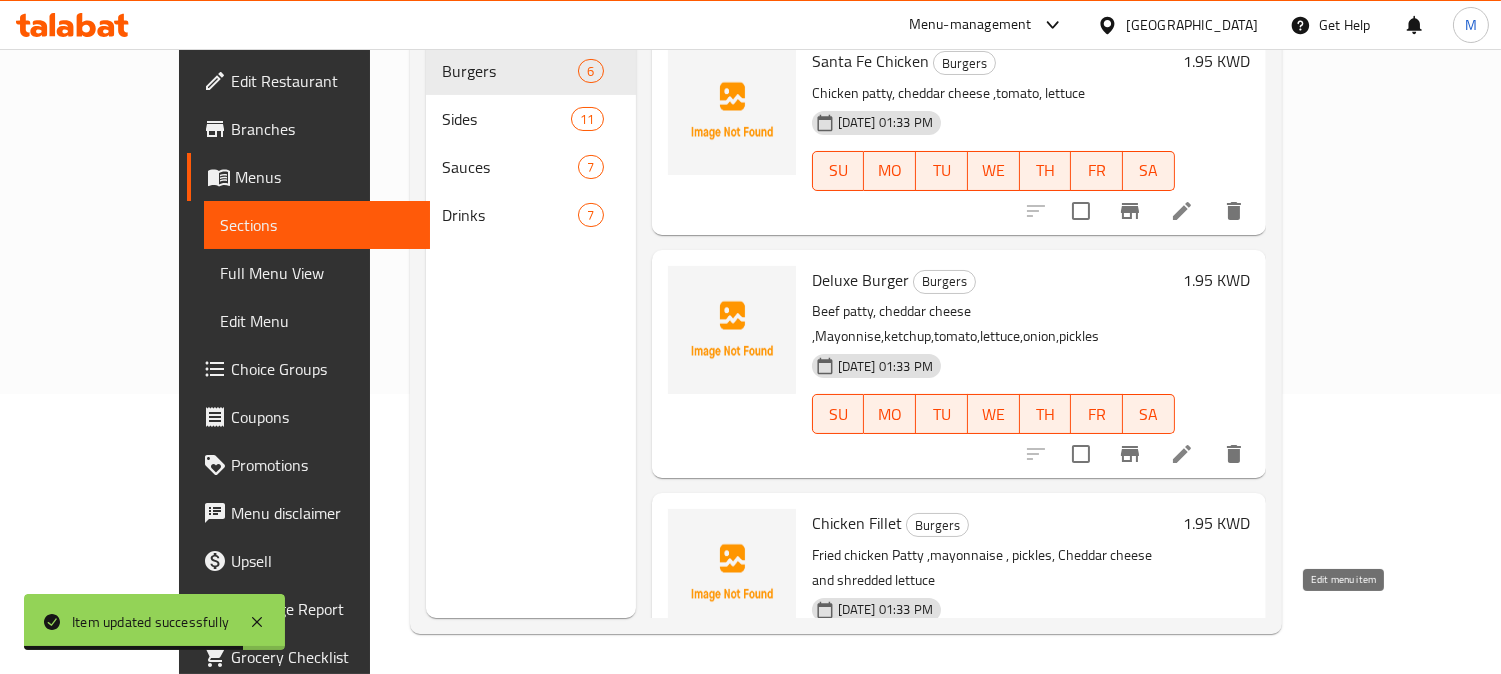 click 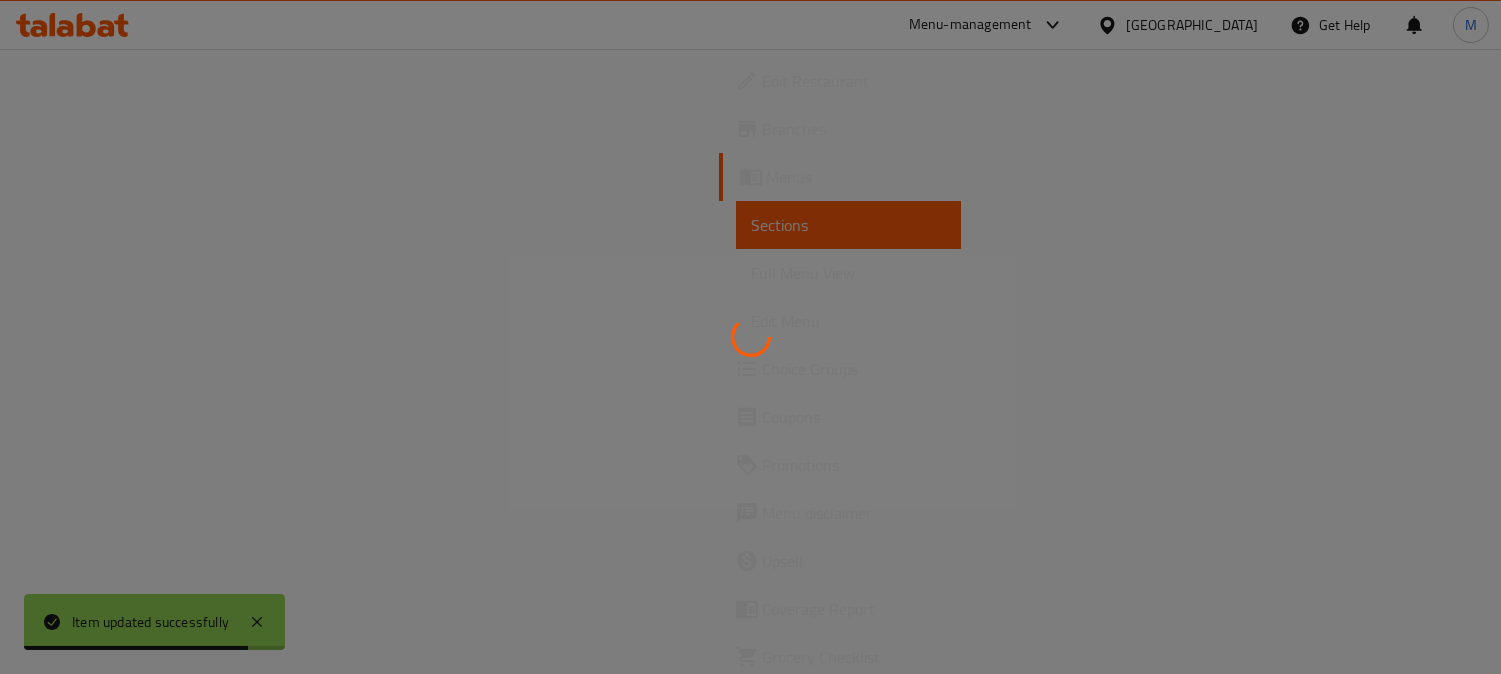 scroll, scrollTop: 0, scrollLeft: 0, axis: both 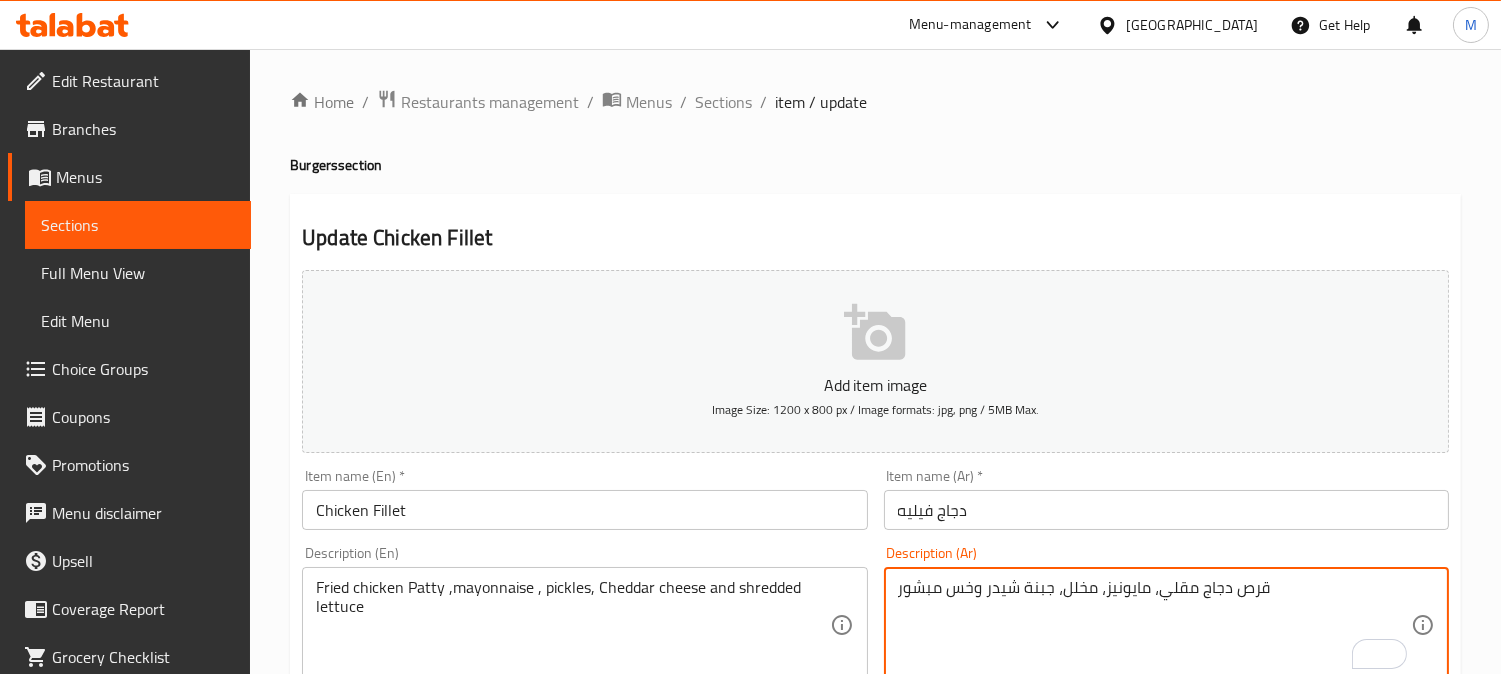 drag, startPoint x: 1272, startPoint y: 588, endPoint x: 1234, endPoint y: 592, distance: 38.209946 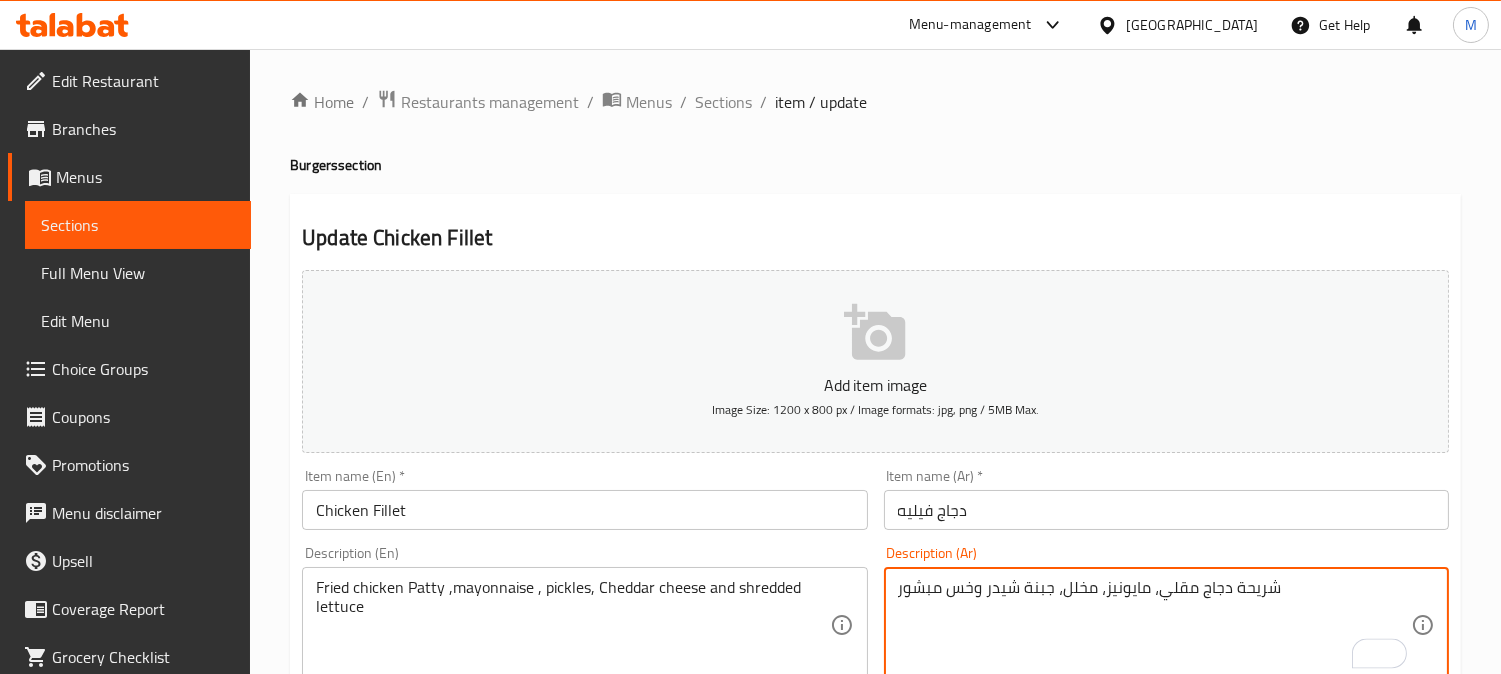 type on "شريحة دجاج مقلي، مايونيز، مخلل، جبنة شيدر وخس مبشور" 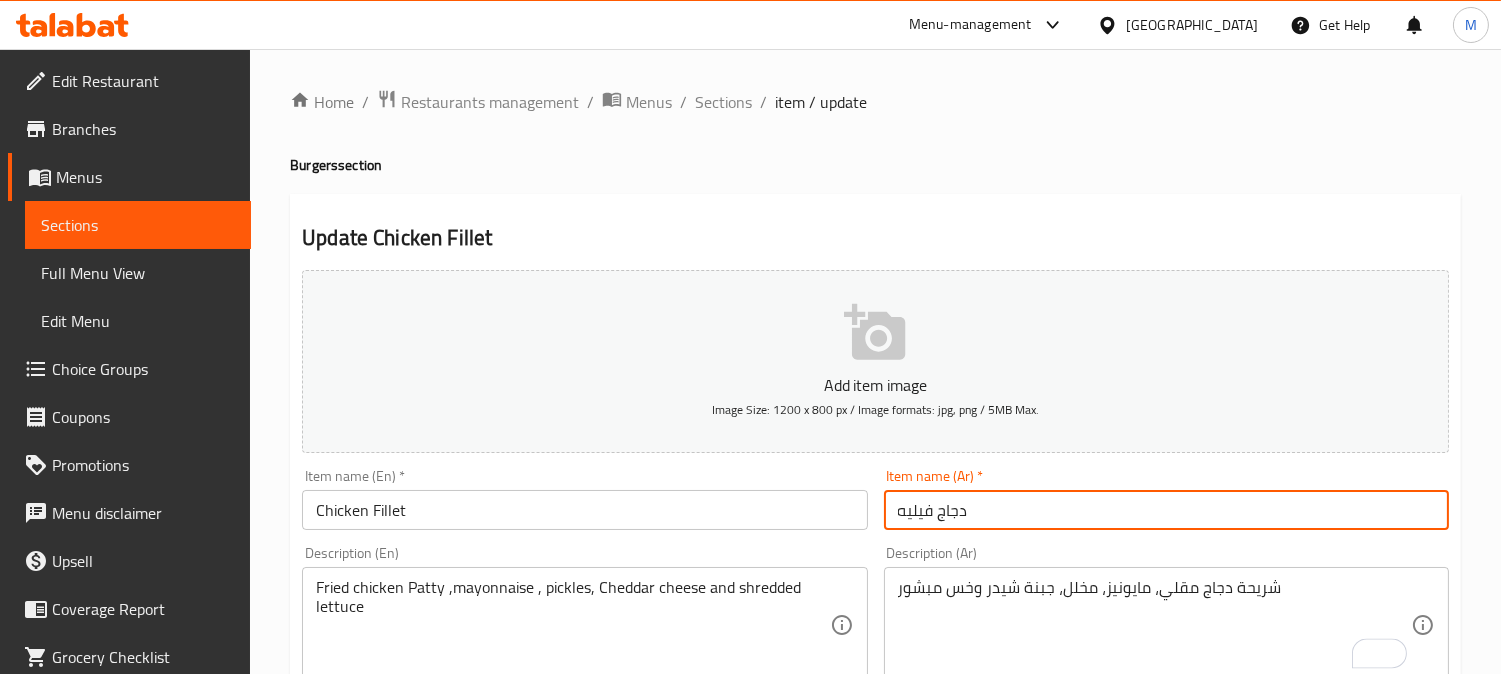 click on "دجاج فيليه" at bounding box center [1166, 510] 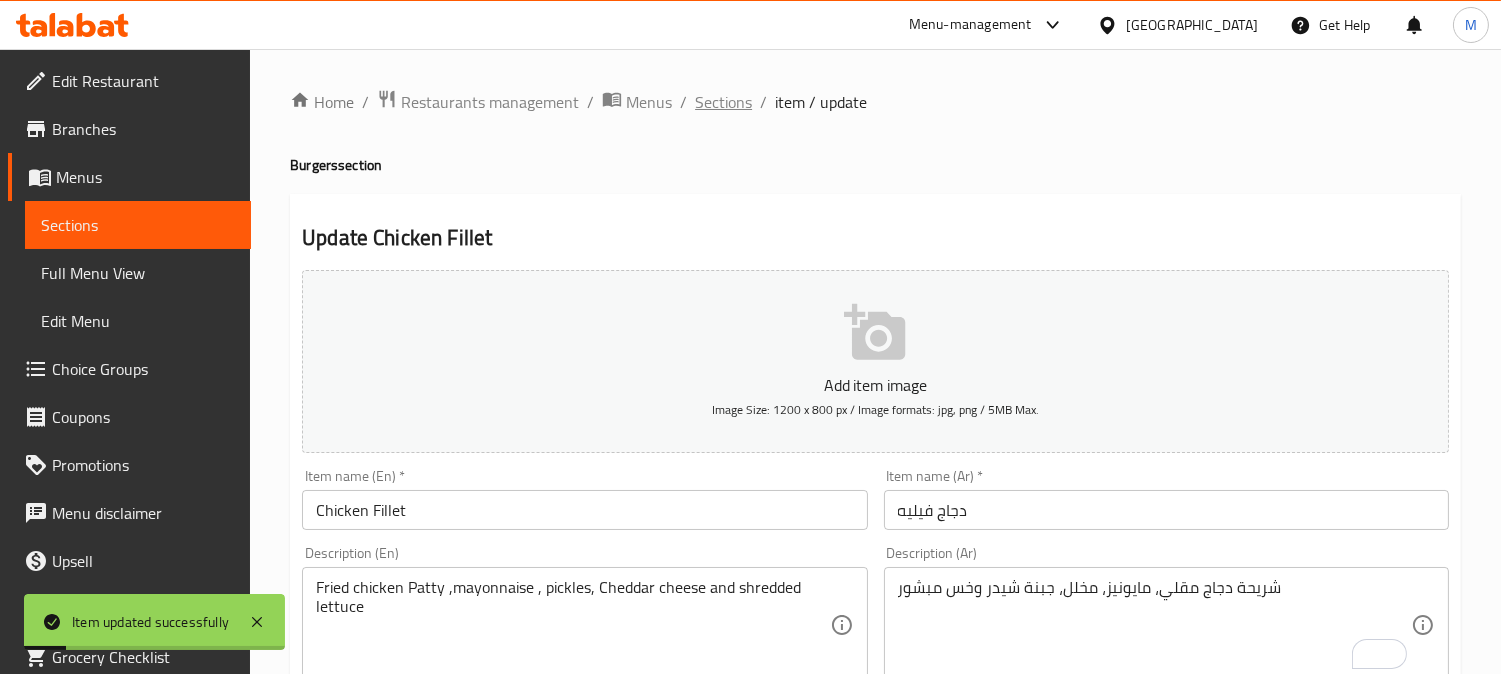 click on "Sections" at bounding box center [723, 102] 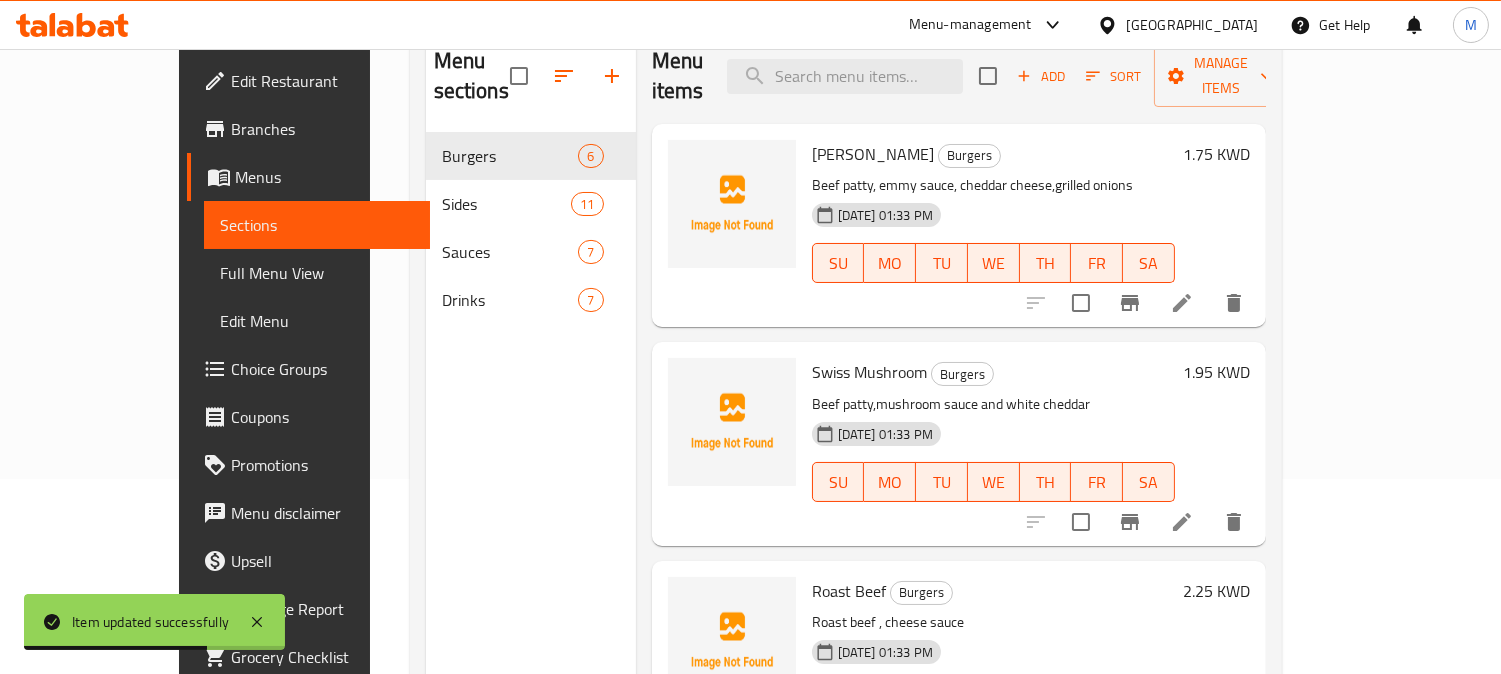 scroll, scrollTop: 280, scrollLeft: 0, axis: vertical 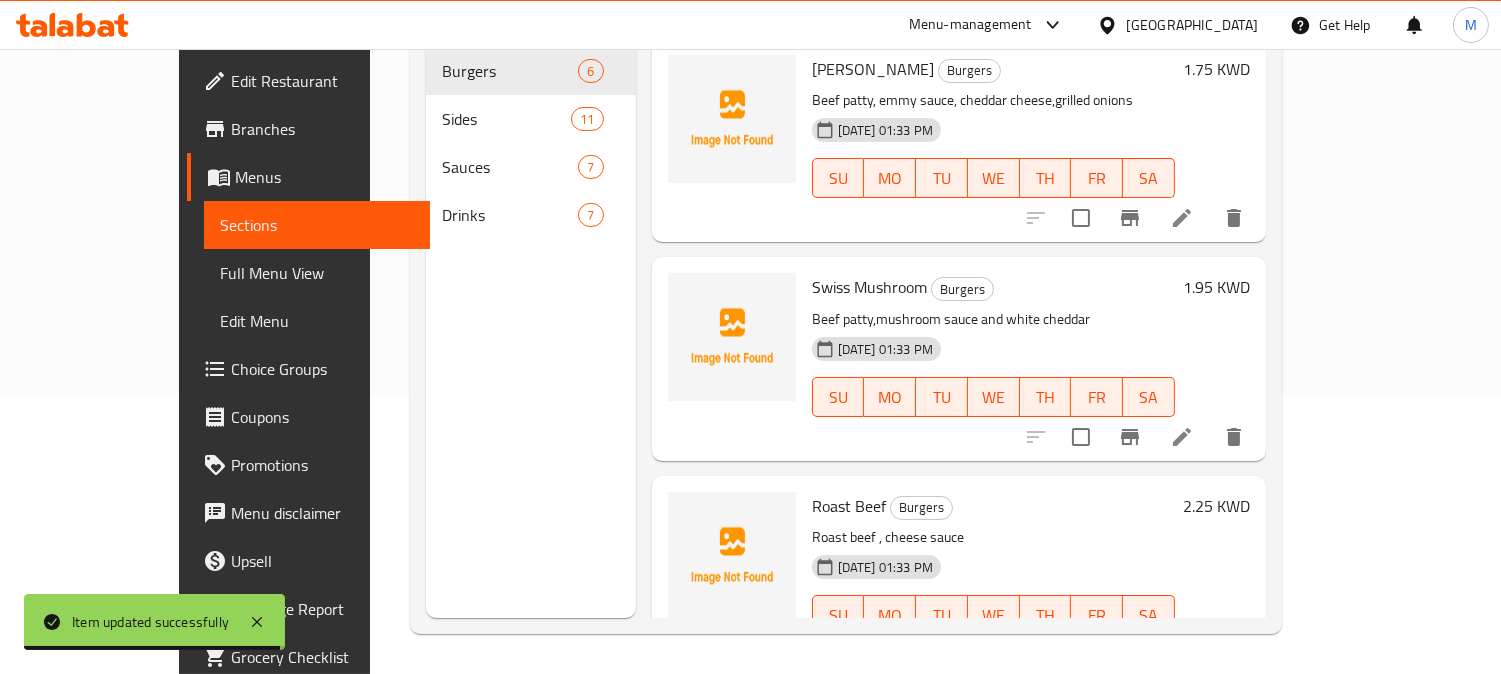click on "Menu sections Burgers 6 Sides 11 Sauces 7 Drinks 7 Menu items Add Sort Manage items Emmy Burgers   Burgers Beef patty, emmy sauce, cheddar cheese,grilled onions 15-07-2025 01:33 PM SU MO TU WE TH FR SA 1.75   KWD Swiss Mushroom   Burgers Beef patty,mushroom sauce and white cheddar 15-07-2025 01:33 PM SU MO TU WE TH FR SA 1.95   KWD Roast Beef   Burgers Roast beef , cheese sauce 15-07-2025 01:33 PM SU MO TU WE TH FR SA 2.25   KWD Santa Fe Chicken   Burgers Chicken patty, cheddar cheese ,tomato, lettuce 15-07-2025 01:33 PM SU MO TU WE TH FR SA 1.95   KWD Deluxe Burger   Burgers Beef patty, cheddar cheese ,Mayonnise,ketchup,tomato,lettuce,onion,pickles 15-07-2025 01:33 PM SU MO TU WE TH FR SA 1.95   KWD Chicken Fillet   Burgers Fried chicken Patty ,mayonnaise , pickles, Cheddar cheese and shredded lettuce 15-07-2025 01:33 PM SU MO TU WE TH FR SA 1.95   KWD" at bounding box center [846, 281] 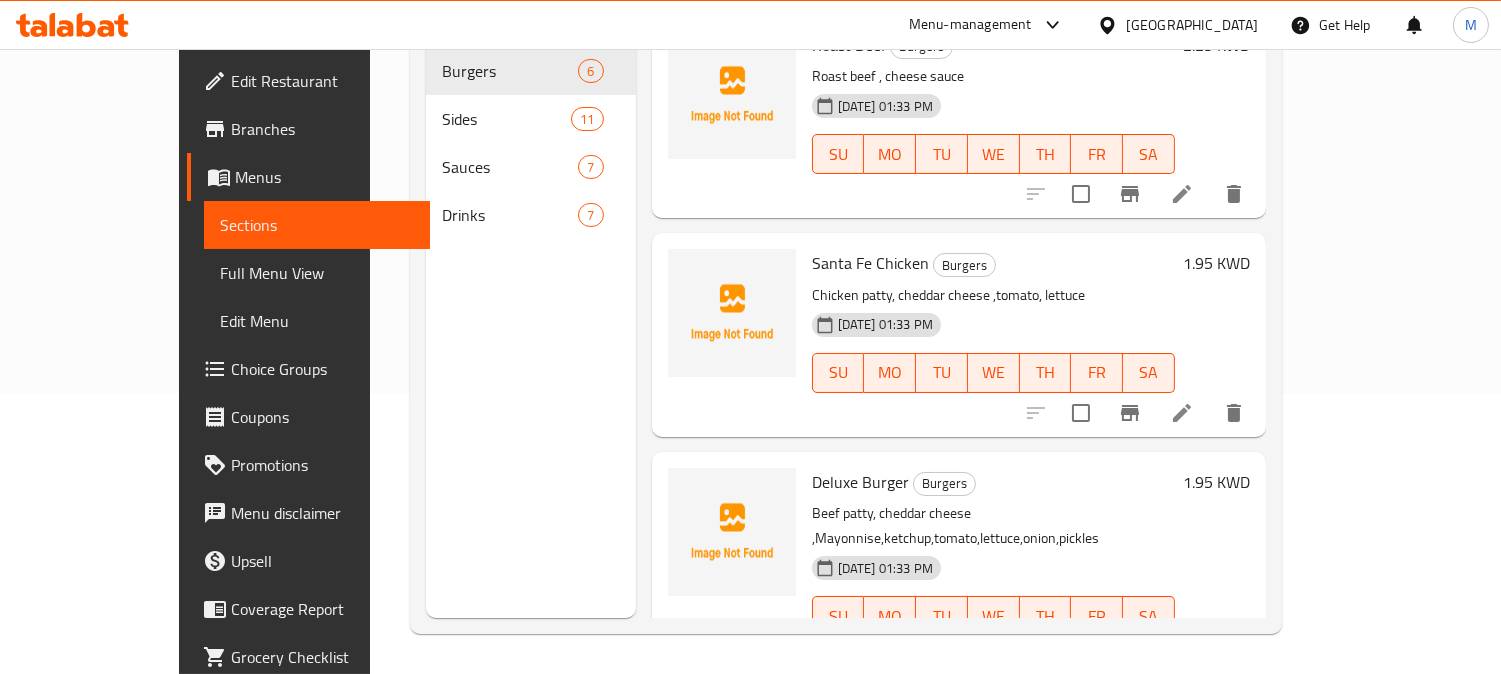 scroll, scrollTop: 437, scrollLeft: 0, axis: vertical 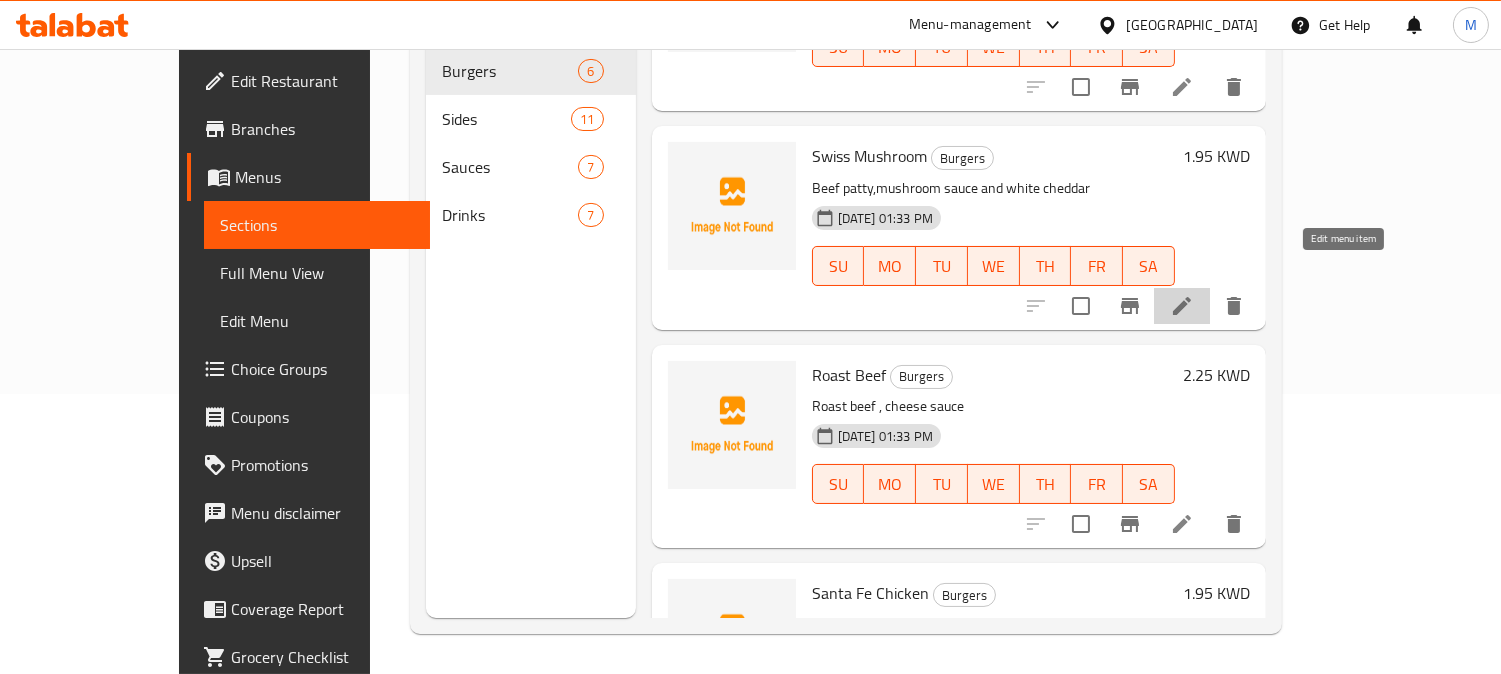 click 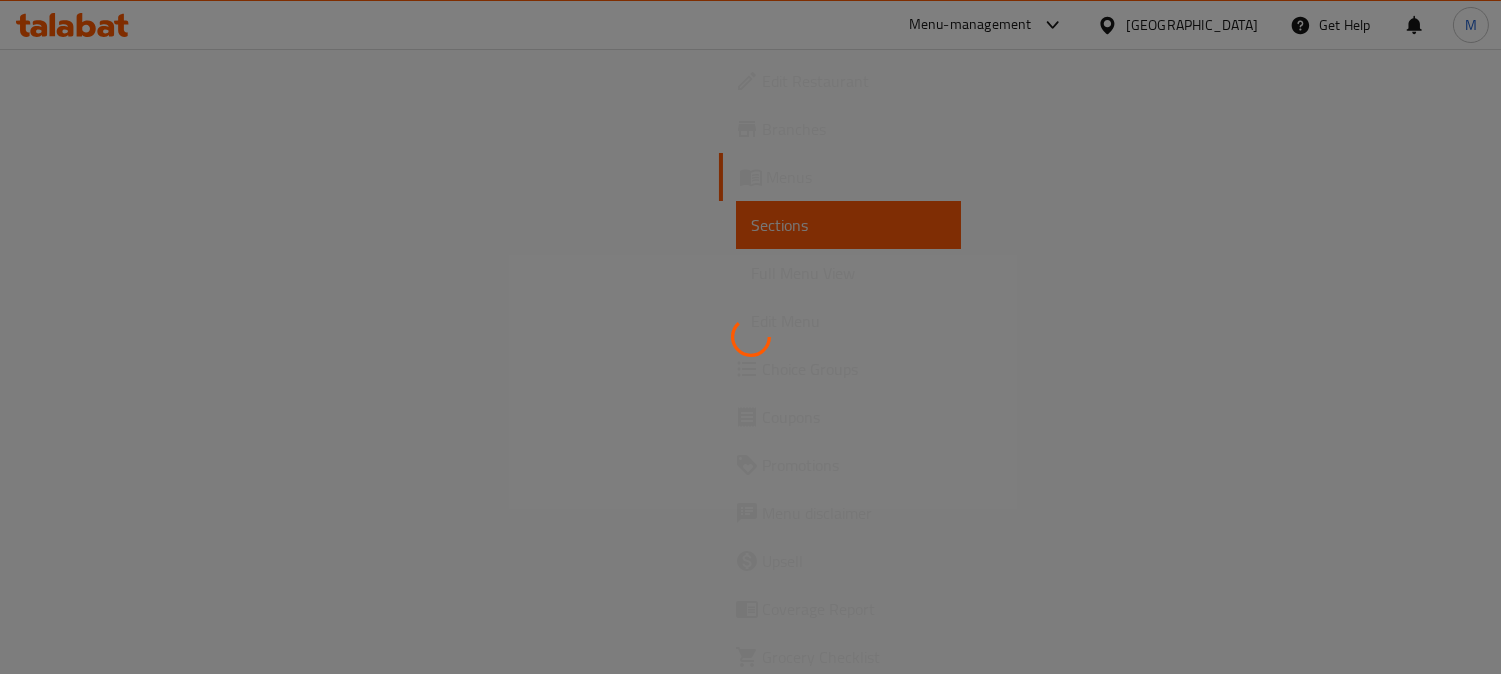 scroll, scrollTop: 0, scrollLeft: 0, axis: both 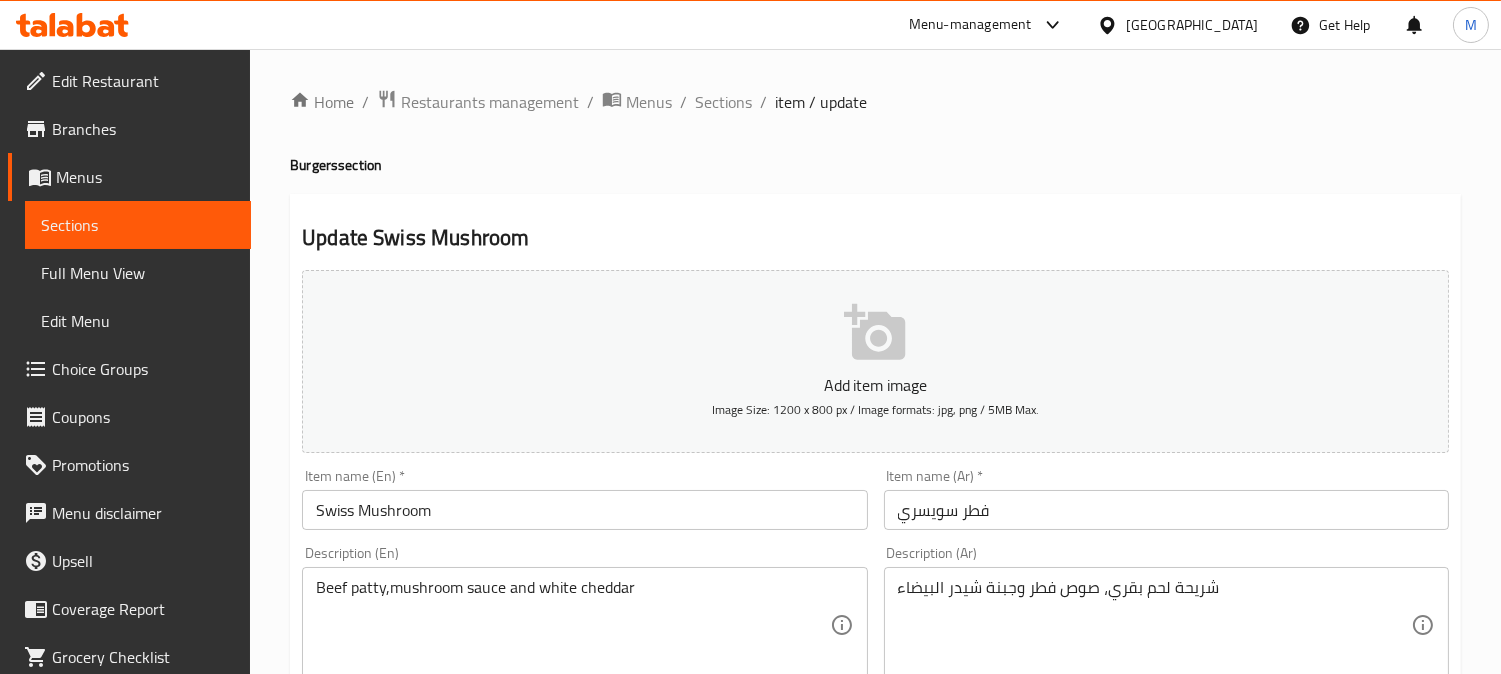click on "Home / Restaurants management / Menus / Sections / item / update Burgers  section Update Swiss Mushroom Add item image Image Size: 1200 x 800 px / Image formats: jpg, png / 5MB Max. Item name (En)   * Swiss Mushroom Item name (En)  * Item name (Ar)   * فطر سويسري Item name (Ar)  * Description (En) Beef patty,mushroom sauce and white cheddar Description (En) Description (Ar) شريحة لحم بقري، صوص فطر وجبنة شيدر البيضاء Description (Ar) Product barcode Product barcode Product sku Product sku Price   * KWD 1.95 Price  * Price on selection Free item Start Date Start Date End Date End Date Available Days SU MO TU WE TH FR SA Available from ​ ​ Available to ​ ​ Status Active Inactive Exclude from GEM Variations & Choices Add variant ASSIGN CHOICE GROUP Update" at bounding box center (875, 731) 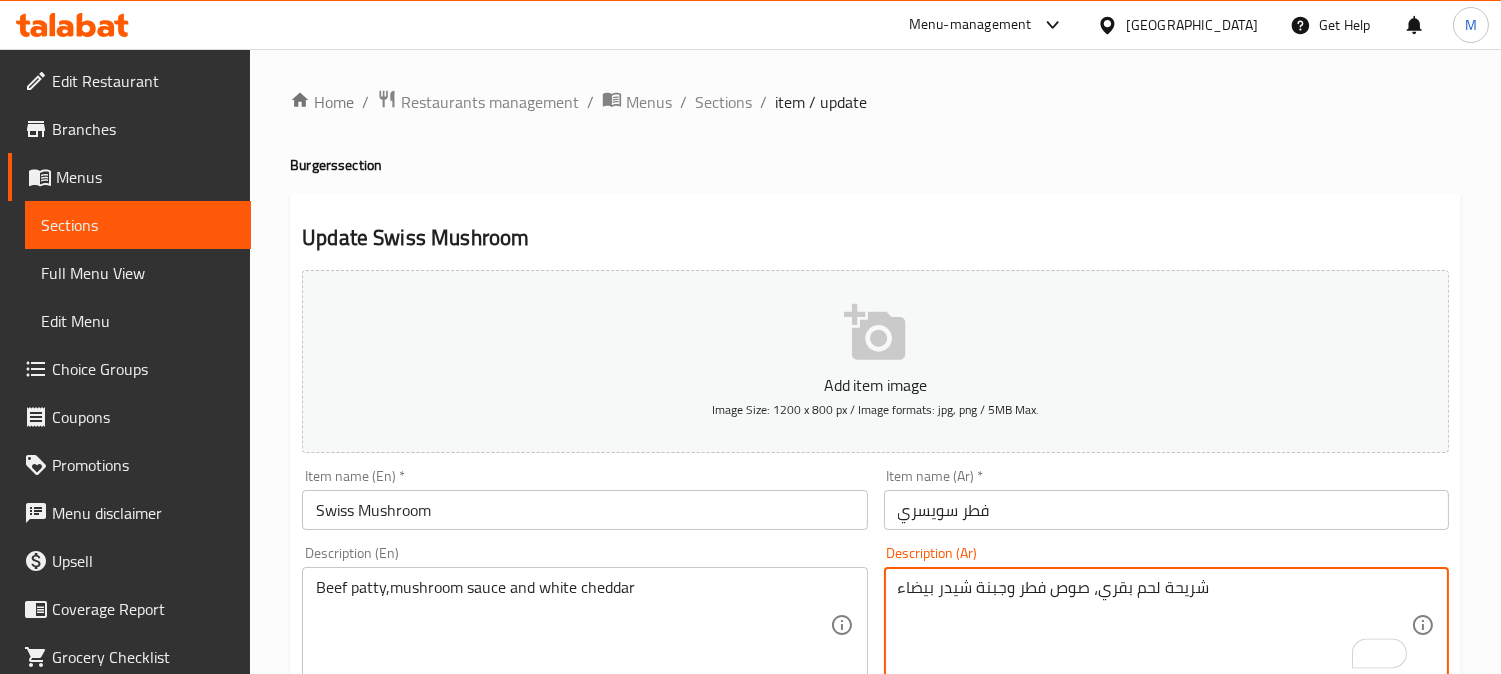 type on "شريحة لحم بقري، صوص فطر وجبنة شيدر بيضاء" 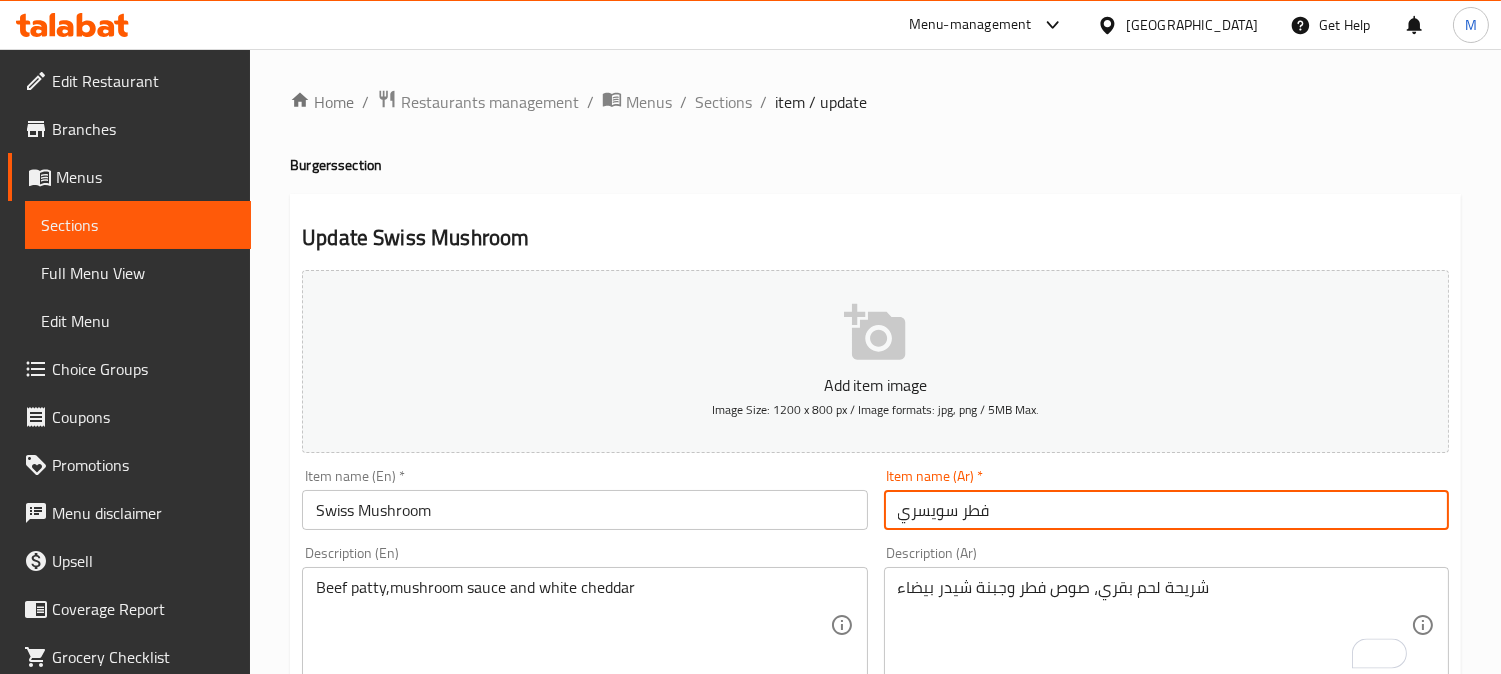click on "فطر سويسري" at bounding box center [1166, 510] 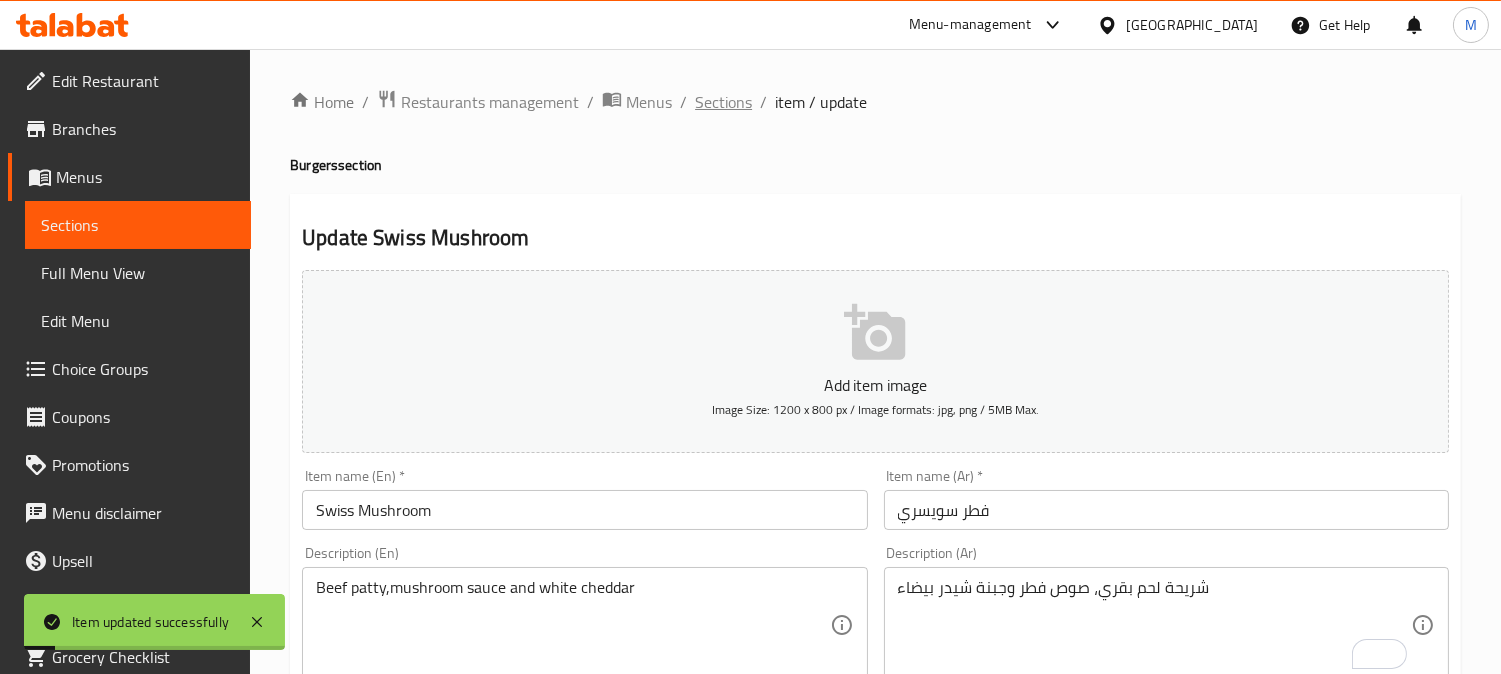 click on "Sections" at bounding box center [723, 102] 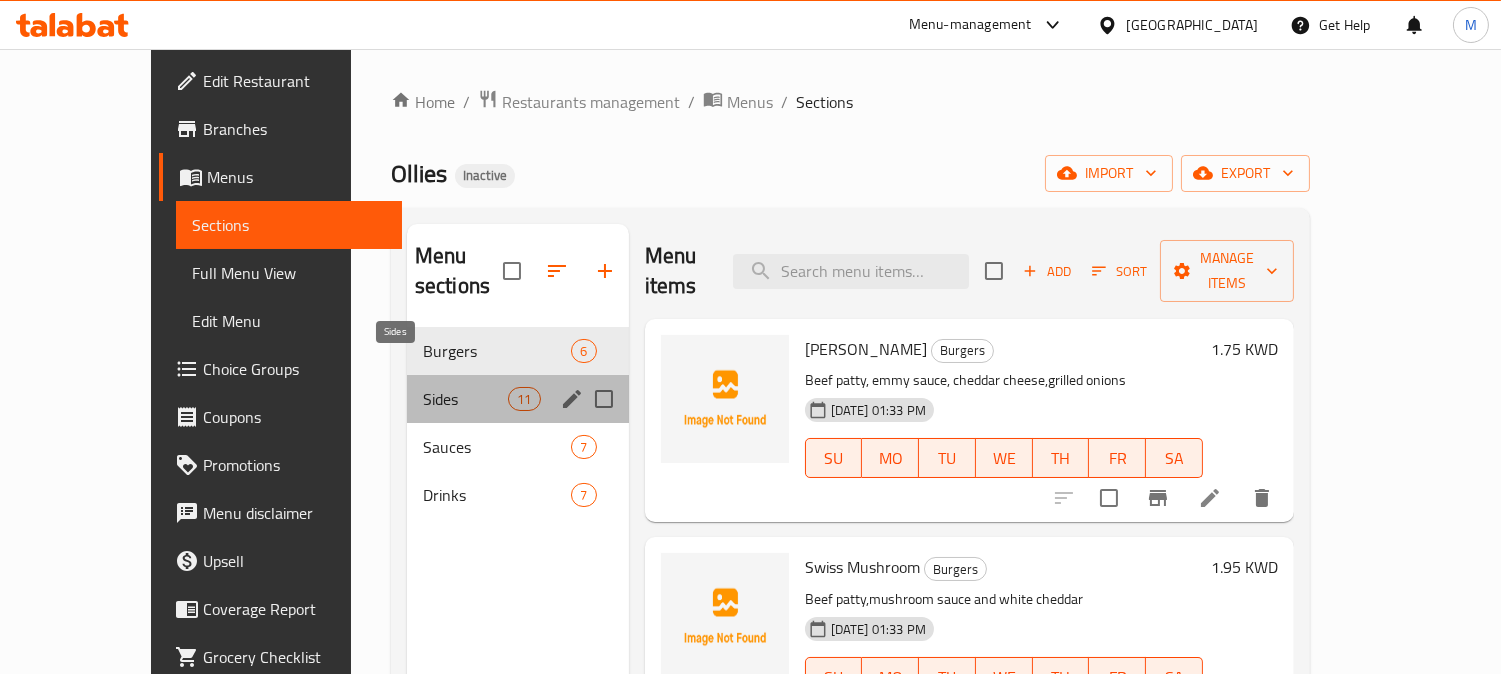 click on "Sides" at bounding box center (465, 399) 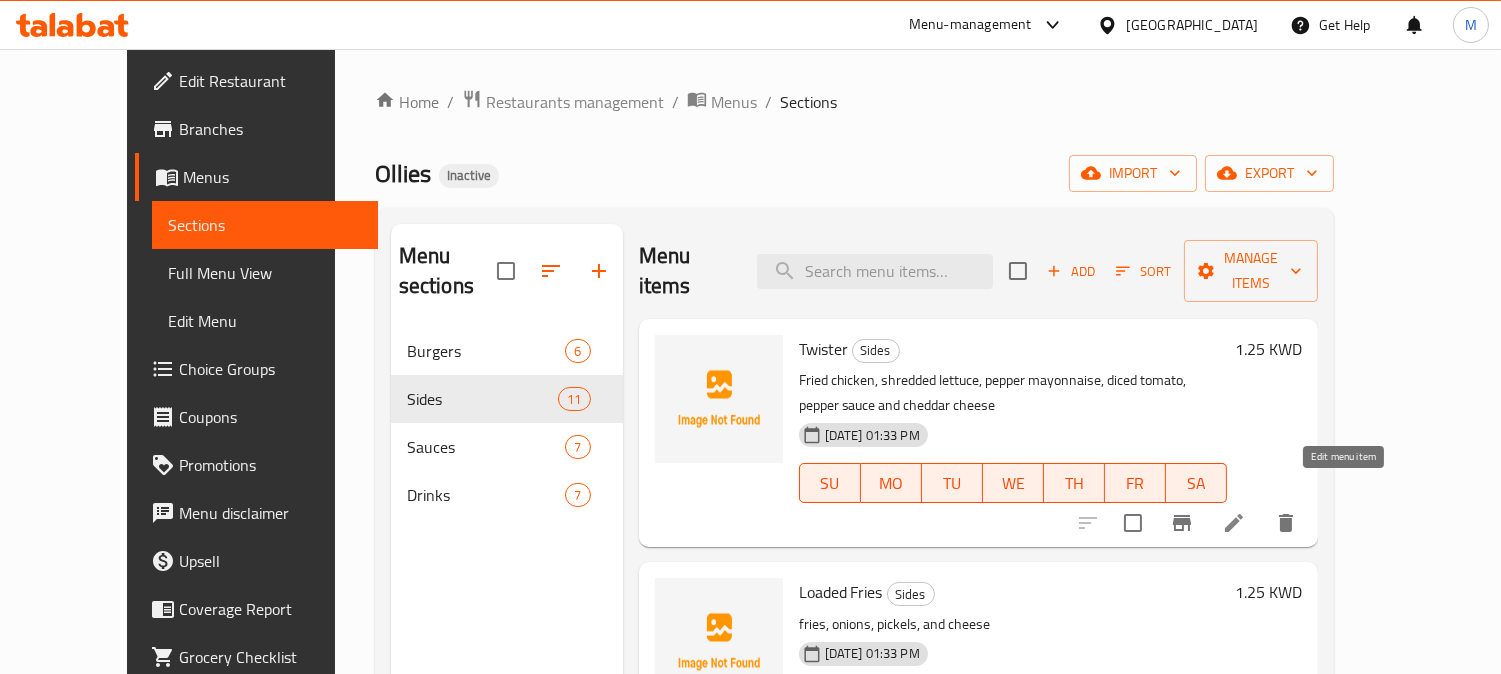 click 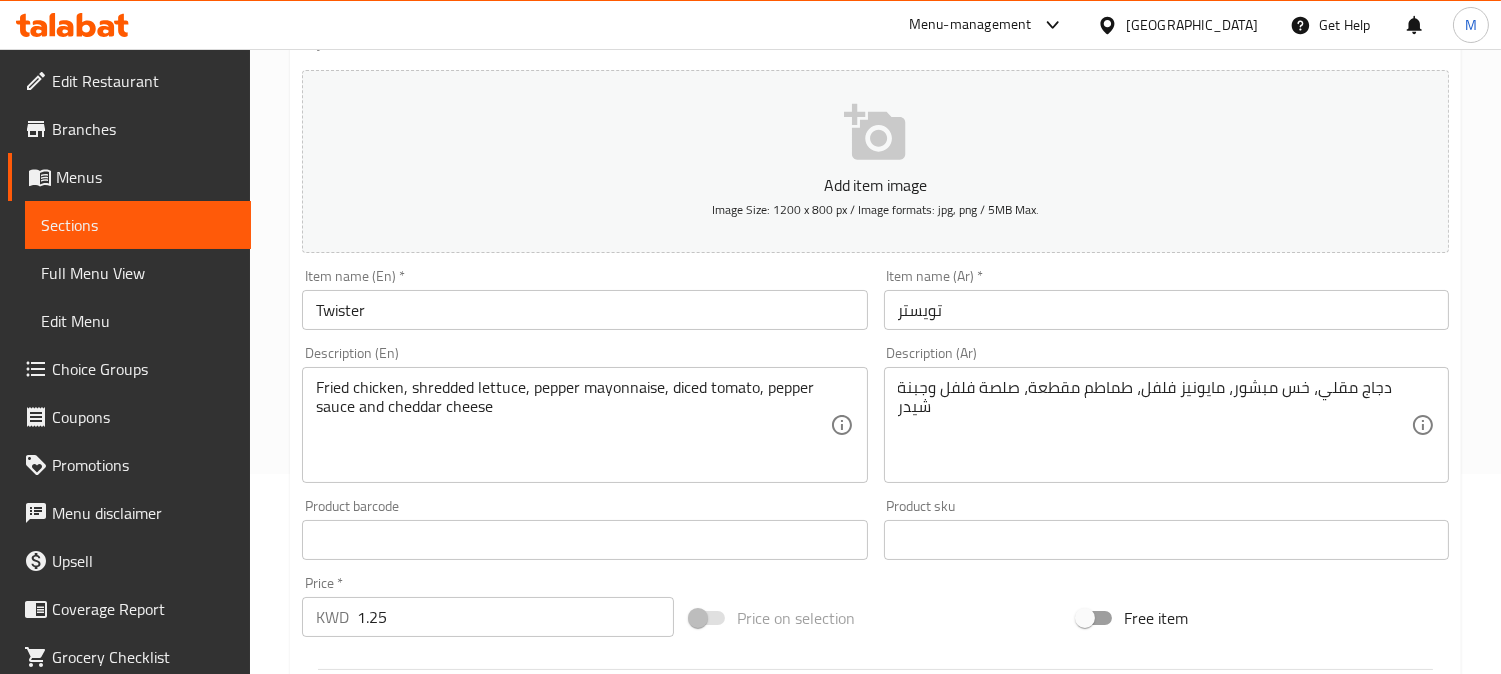 scroll, scrollTop: 200, scrollLeft: 0, axis: vertical 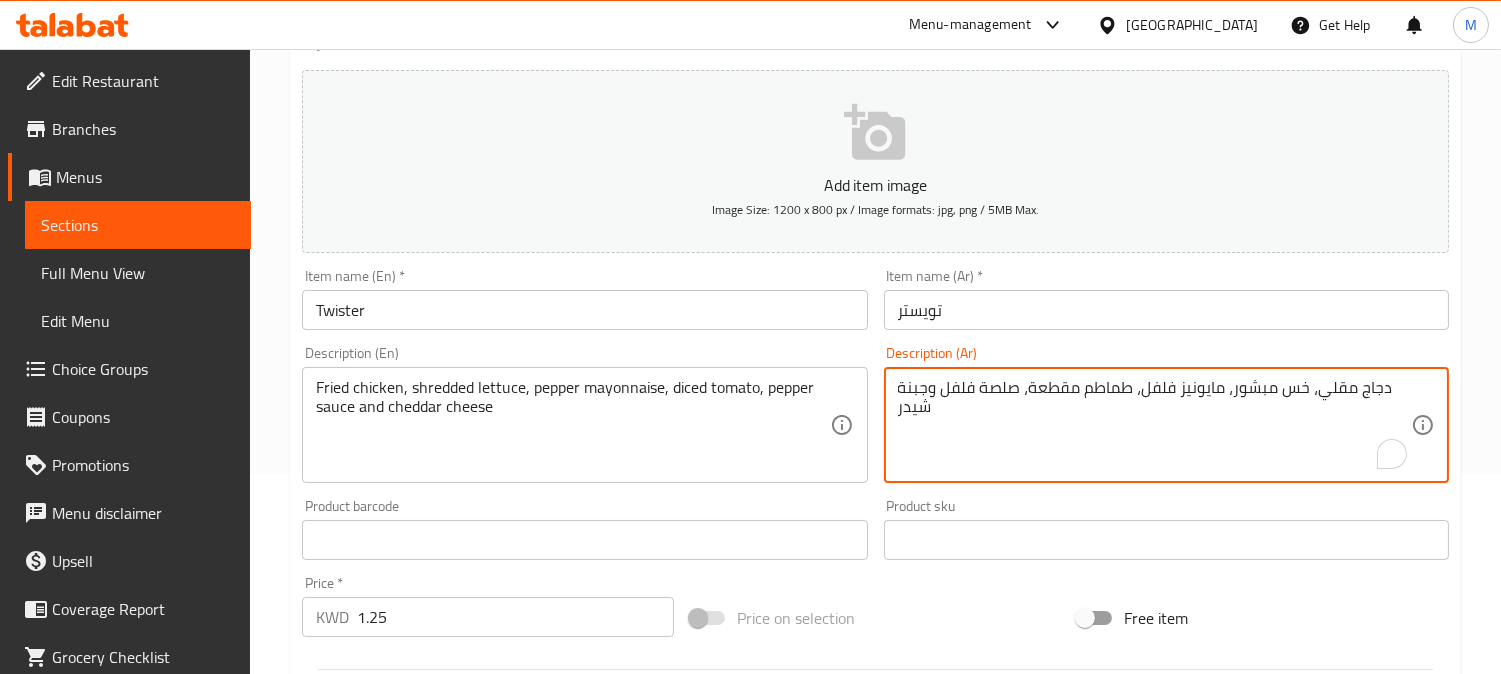 click on "دجاج مقلي، خس مبشور، مايونيز فلفل، طماطم مقطعة، صلصة فلفل وجبنة شيدر" at bounding box center (1154, 425) 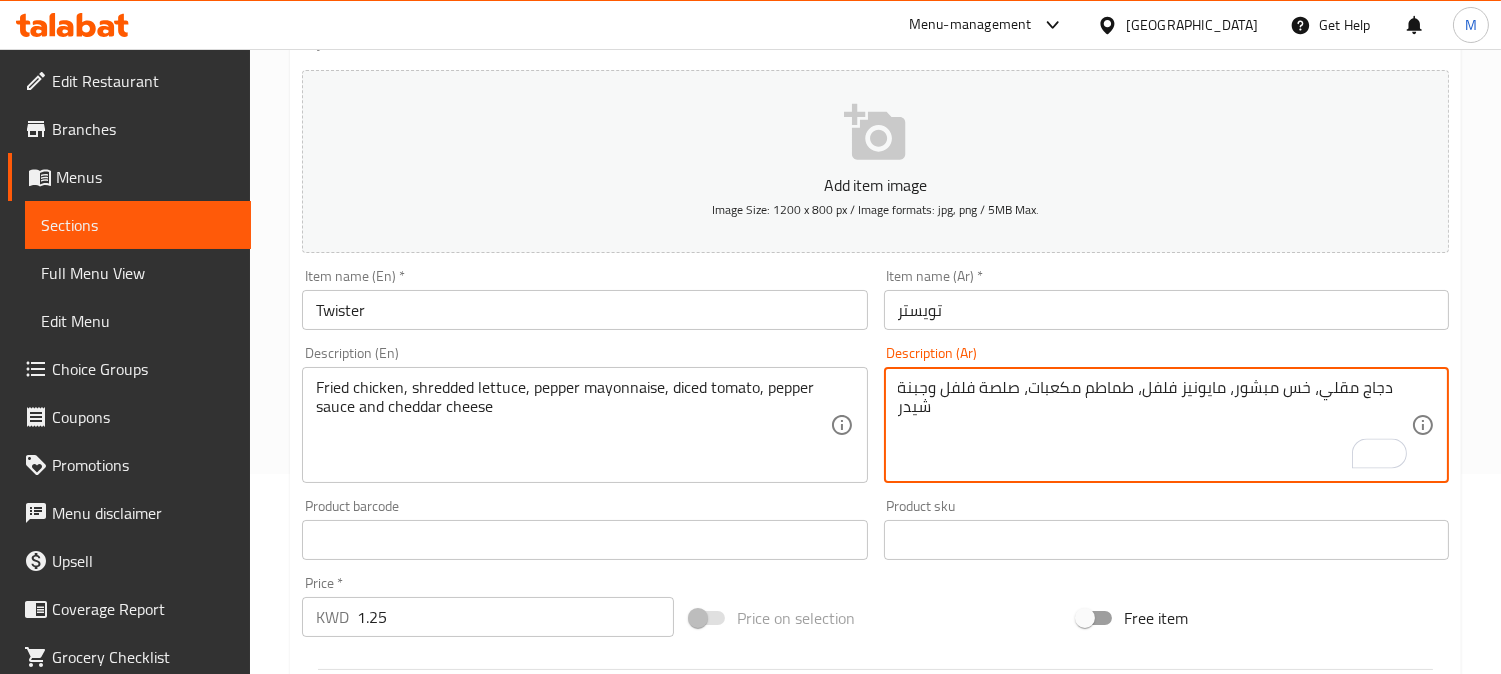 type on "دجاج مقلي، خس مبشور، مايونيز فلفل، طماطم مكعبات، صلصة فلفل وجبنة شيدر" 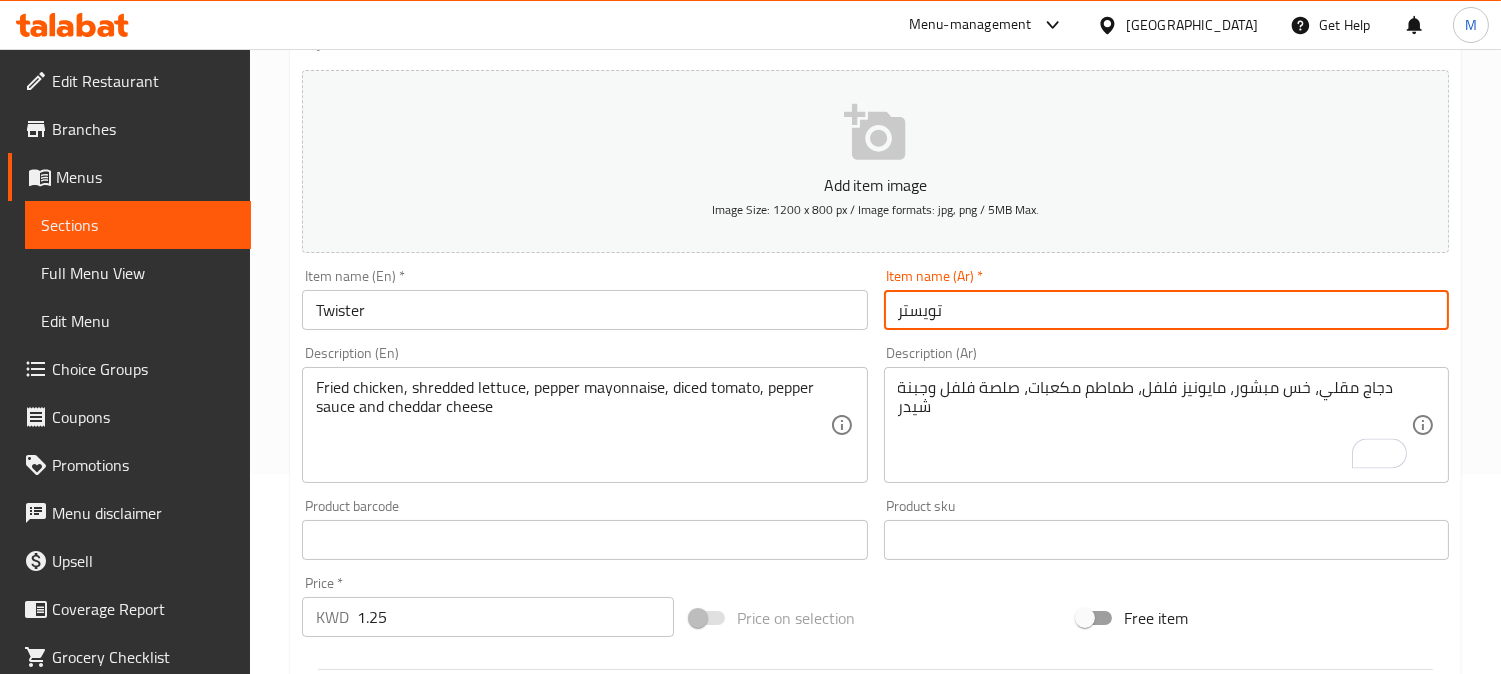 click on "تويستر" at bounding box center [1166, 310] 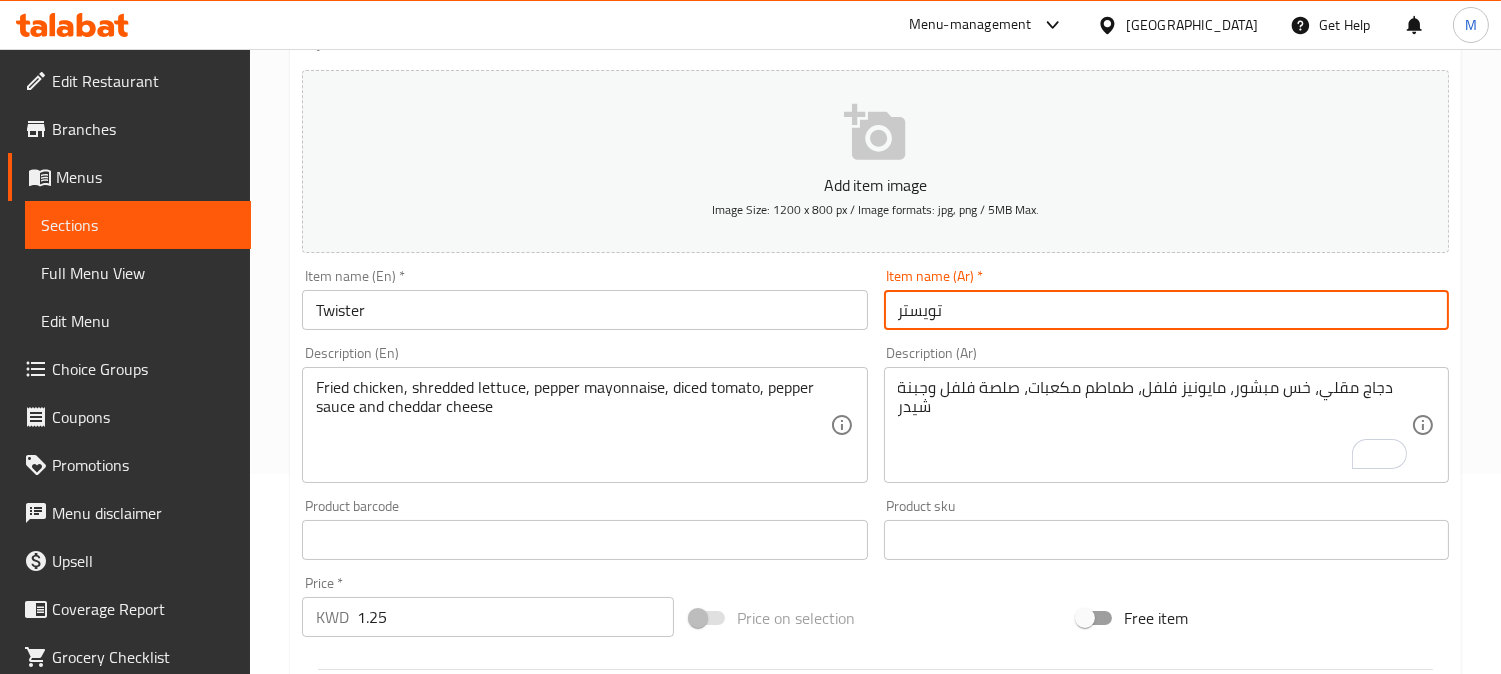 click on "Update" at bounding box center (439, 1126) 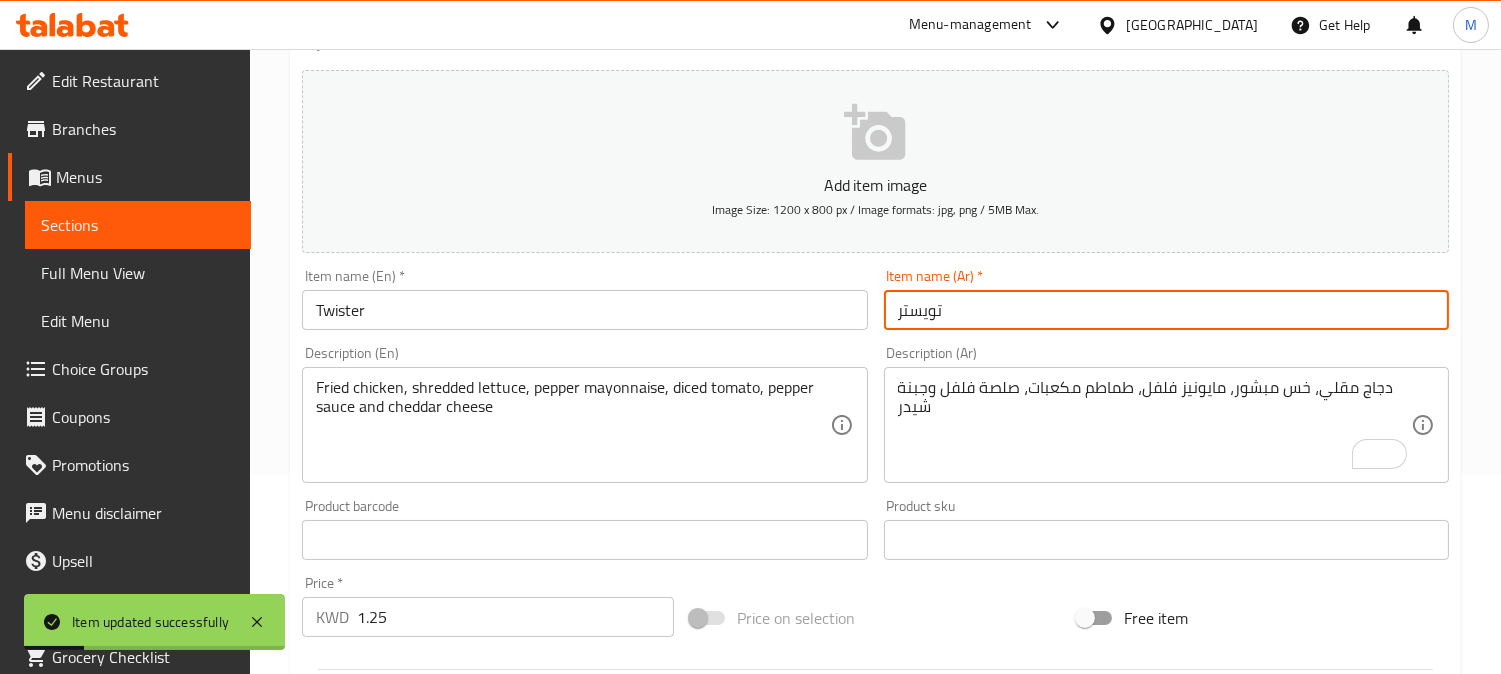 scroll, scrollTop: 0, scrollLeft: 0, axis: both 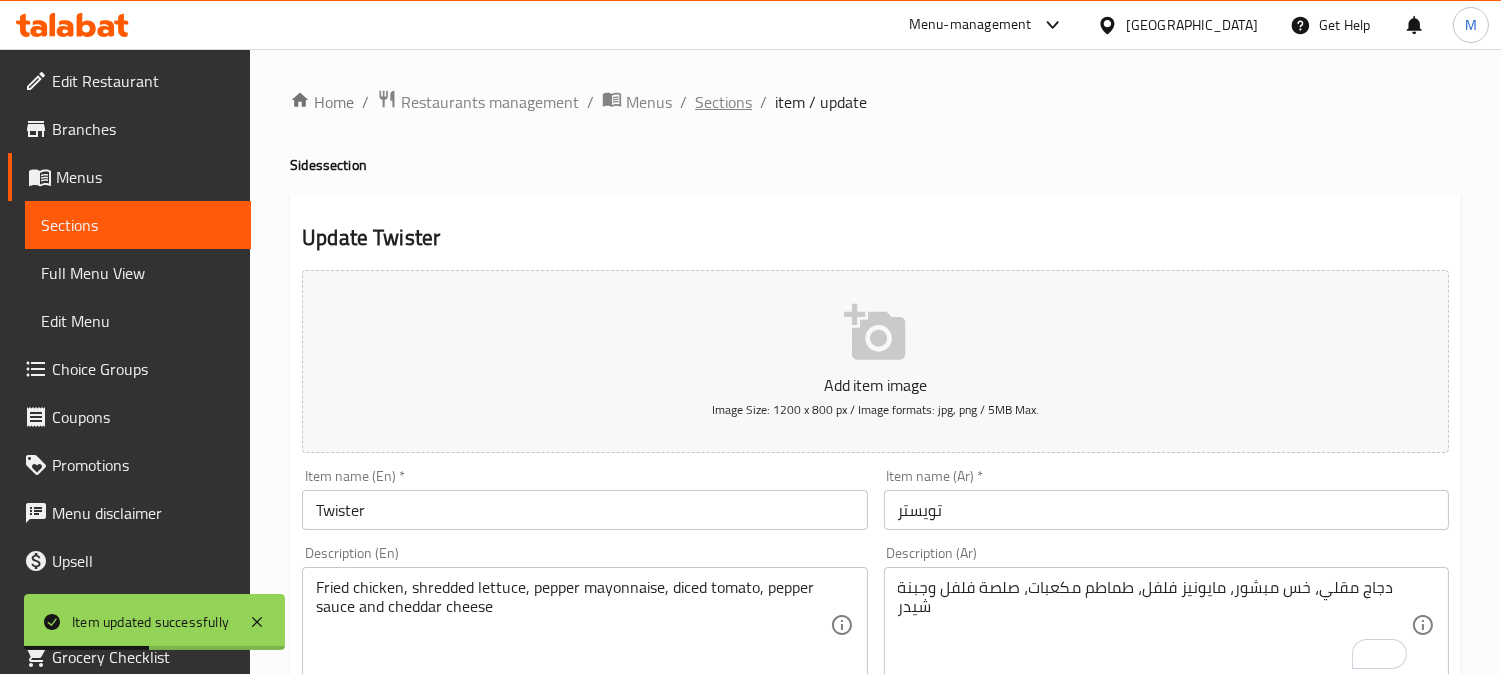 click on "Sections" at bounding box center [723, 102] 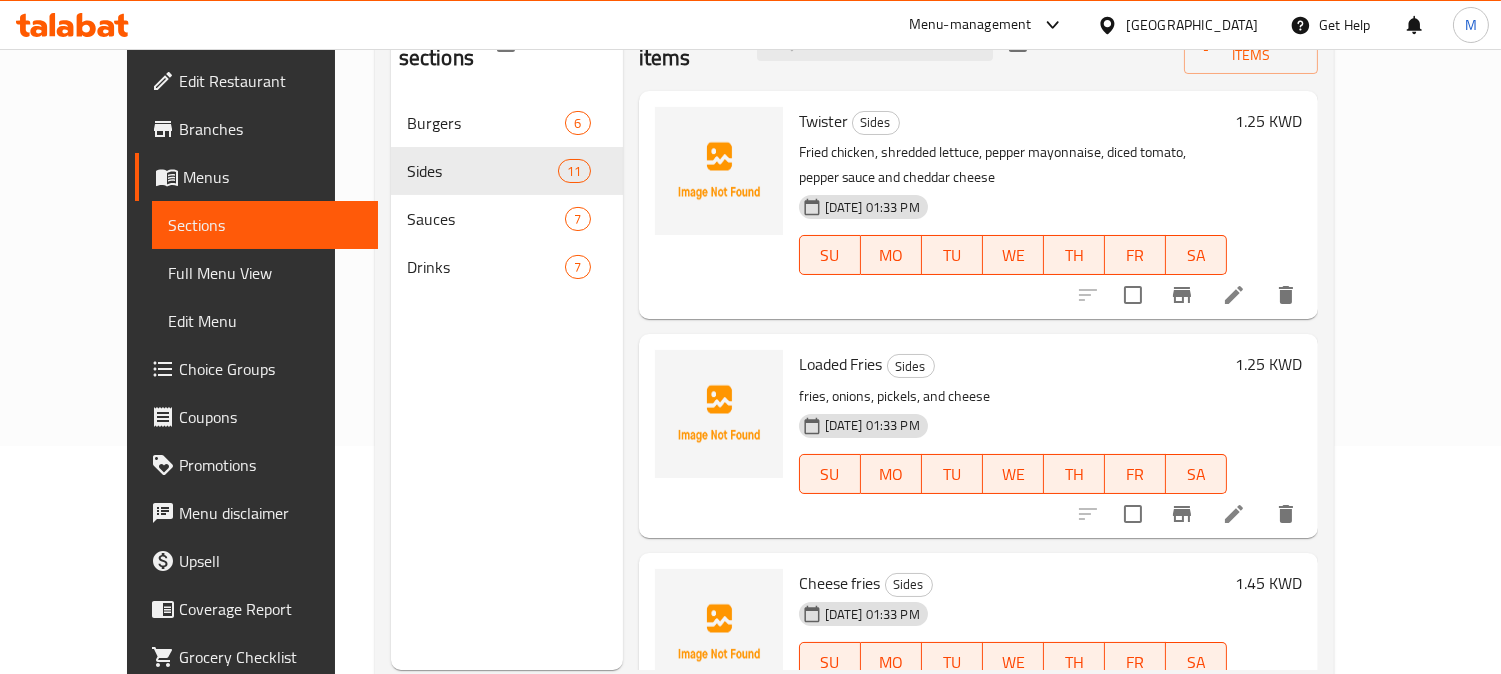 scroll, scrollTop: 242, scrollLeft: 0, axis: vertical 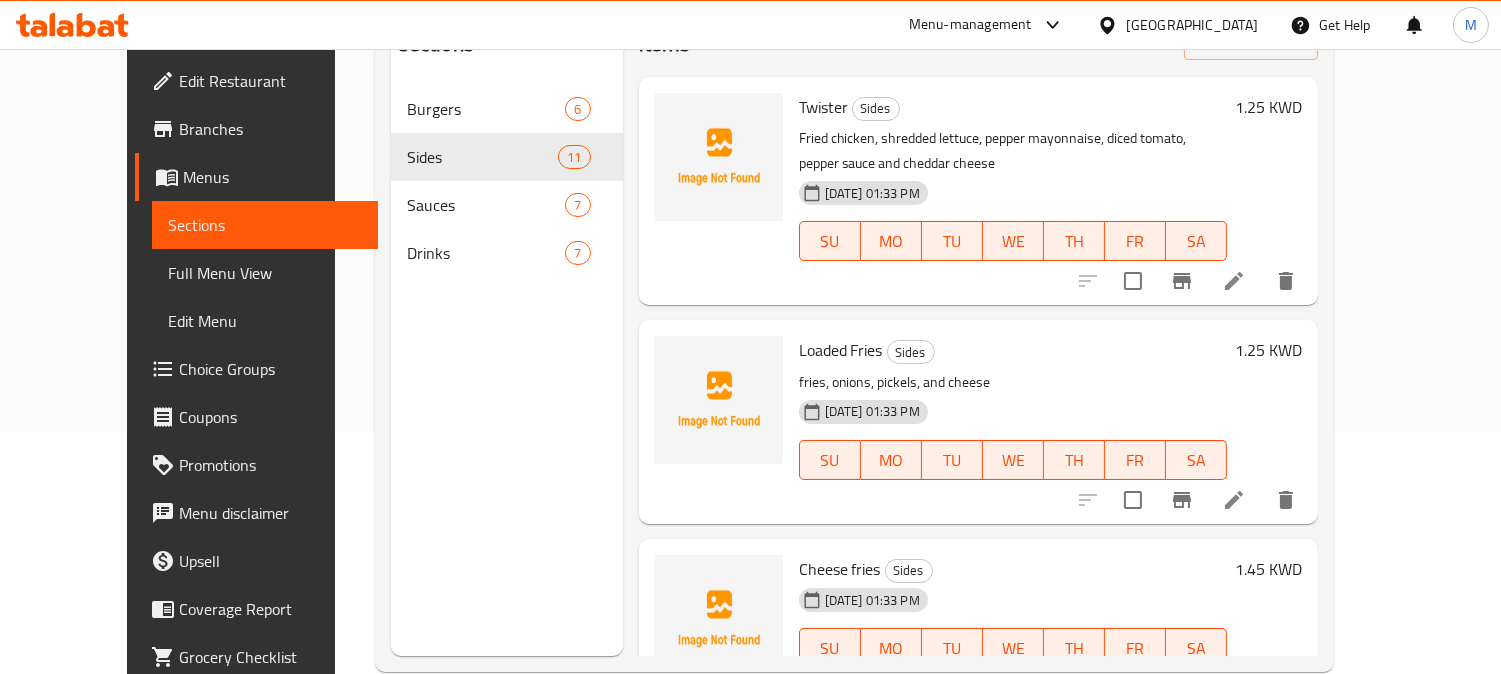 click on "Menu sections Burgers 6 Sides 11 Sauces 7 Drinks 7 Menu items Add Sort Manage items Twister   Sides Fried chicken, shredded lettuce, pepper mayonnaise, diced tomato, pepper sauce and cheddar cheese 15-07-2025 01:33 PM SU MO TU WE TH FR SA 1.25   KWD Loaded Fries   Sides fries, onions, pickels, and cheese 15-07-2025 01:33 PM SU MO TU WE TH FR SA 1.25   KWD Cheese fries   Sides 15-07-2025 01:33 PM SU MO TU WE TH FR SA 1.45   KWD Buffalo shrimps   Sides 15-07-2025 01:33 PM SU MO TU WE TH FR SA 1.65   KWD Buffalo Chicken   Sides 15-07-2025 01:33 PM SU MO TU WE TH FR SA 2.75   KWD Hot Dog   Sides 15-07-2025 01:33 PM SU MO TU WE TH FR SA 0.95   KWD Curly Fries   Sides fried curly fries 15-07-2025 01:33 PM SU MO TU WE TH FR SA 0.95   KWD Onion rings   Sides fried onion rings 15-07-2025 01:33 PM SU MO TU WE TH FR SA 1.15   KWD Popcorn chicken   Sides 15-07-2025 01:33 PM SU MO TU WE TH FR SA 1.65   KWD Jalapenos Bites   Sides 15-07-2025 01:33 PM SU MO TU WE TH FR SA 0.95   KWD Fries   Sides fried fries SU MO TU WE TH" at bounding box center [854, 319] 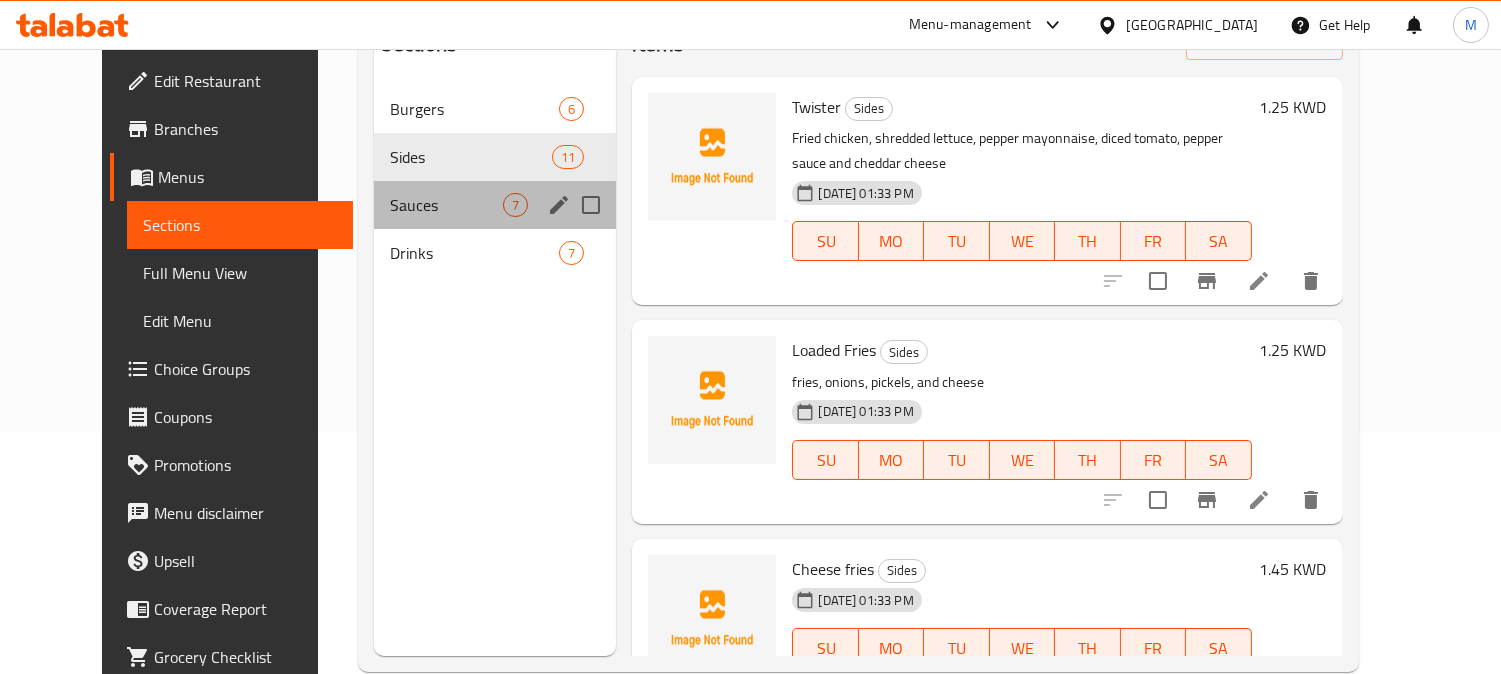 click on "Sauces 7" at bounding box center (495, 205) 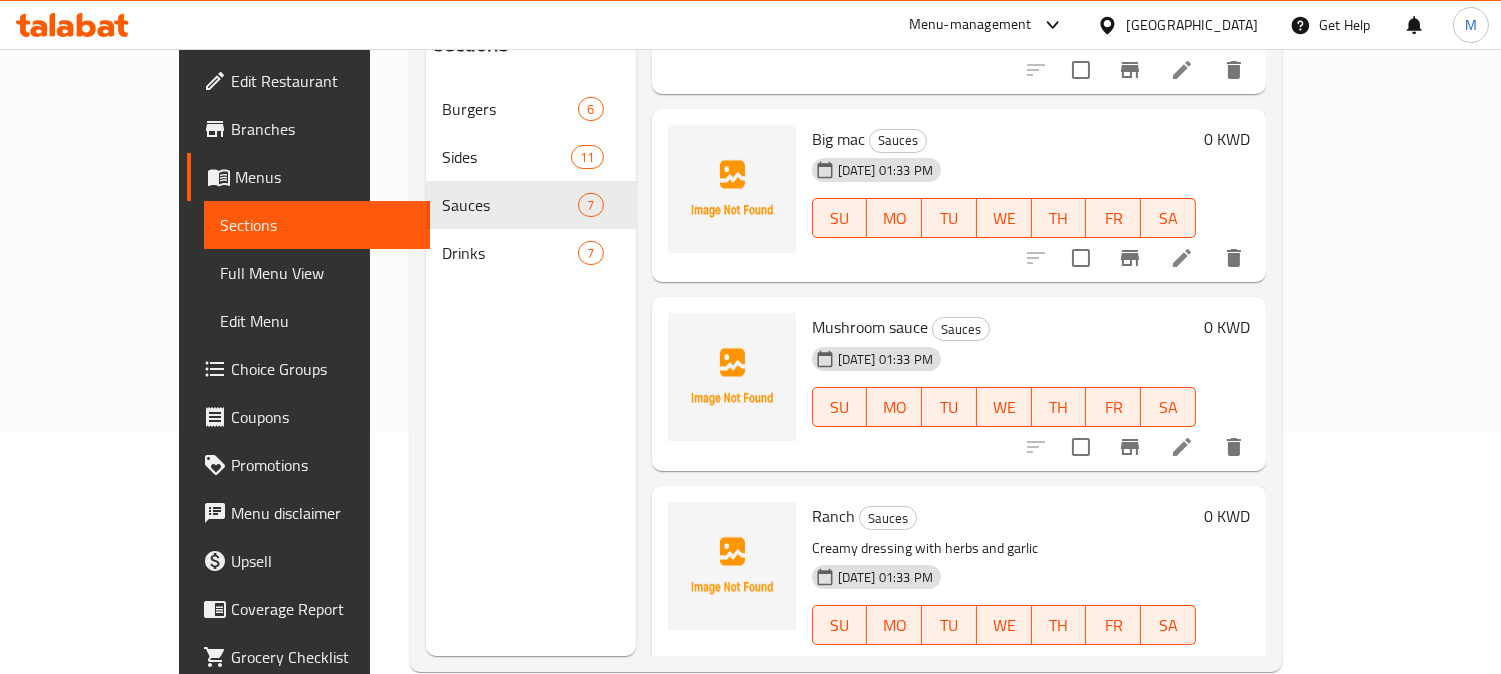 scroll, scrollTop: 844, scrollLeft: 0, axis: vertical 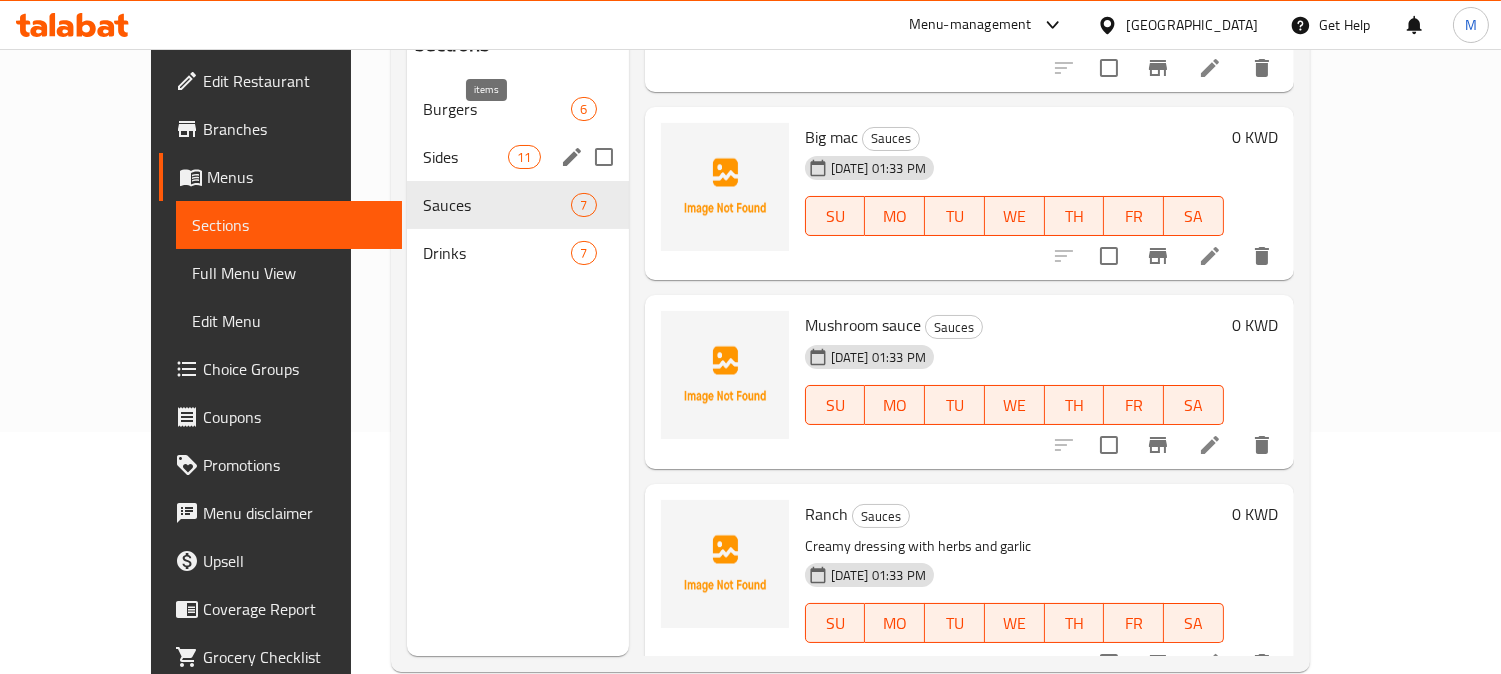 click on "11" at bounding box center (524, 157) 